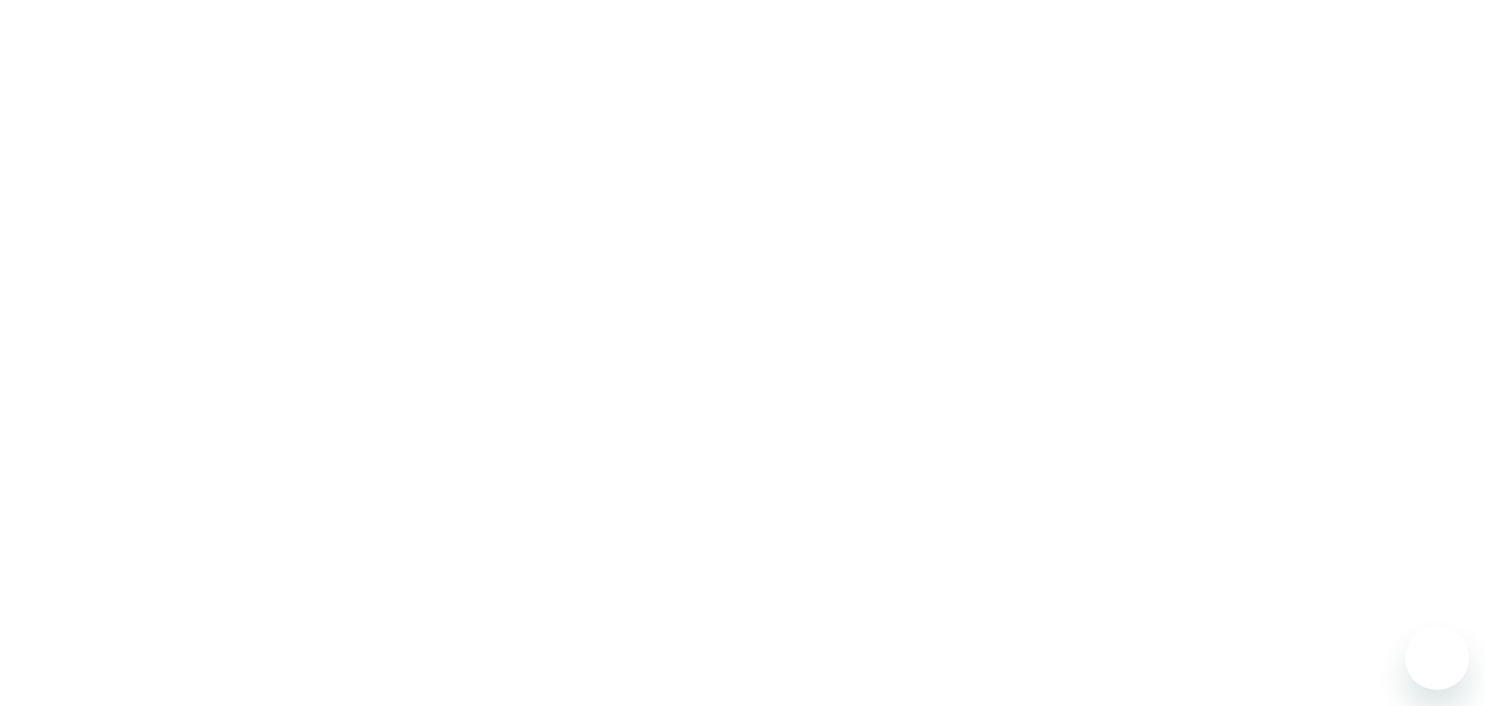 scroll, scrollTop: 0, scrollLeft: 0, axis: both 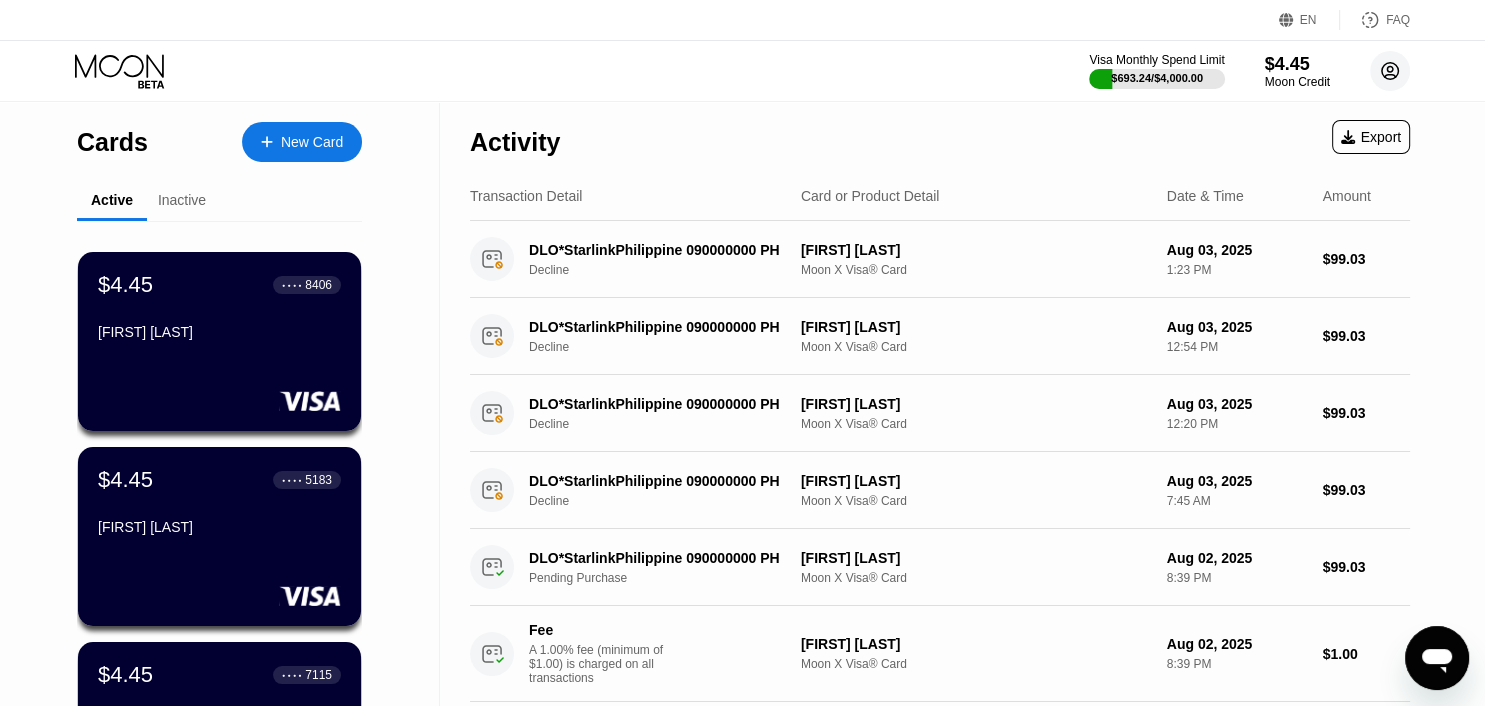 click 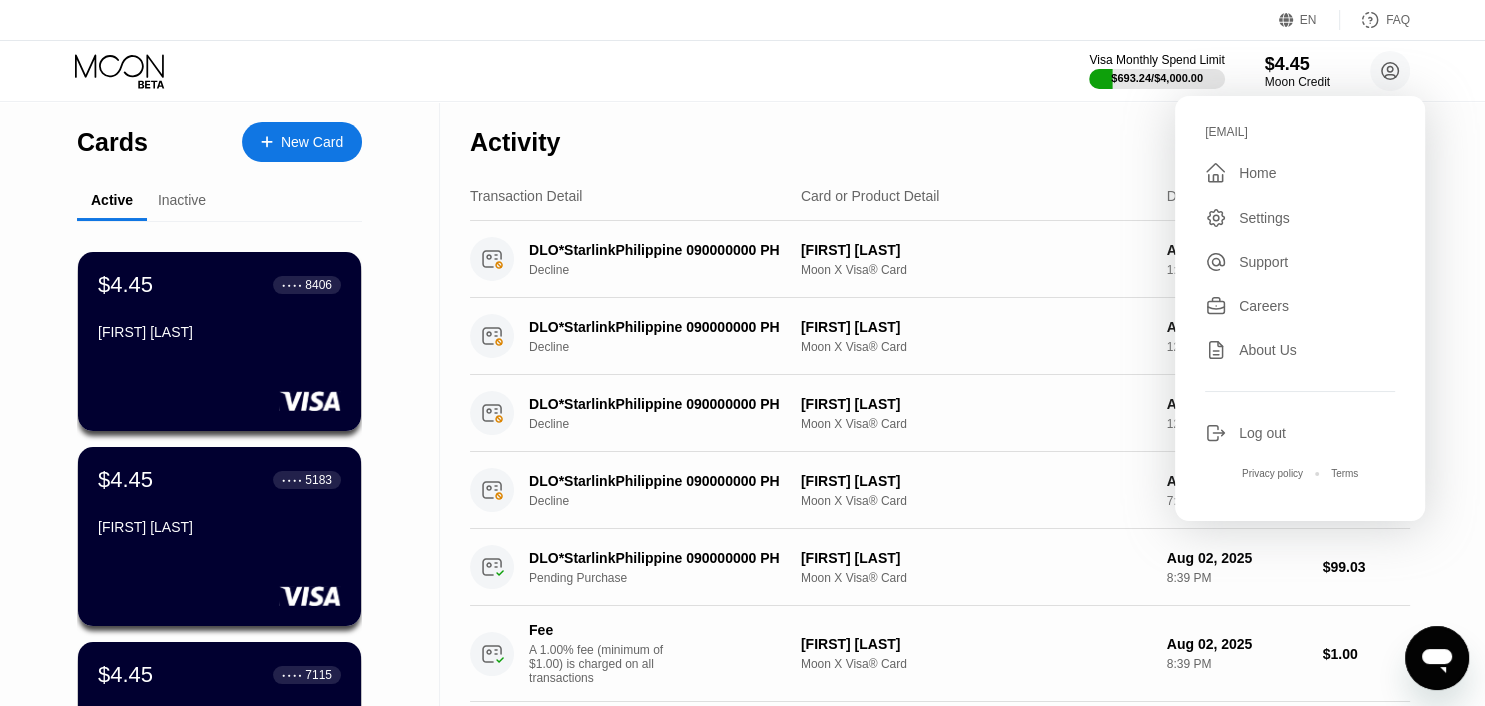 click on "Visa Monthly Spend Limit $693.24 / $4,000.00 $4.45 Moon Credit zawhtayoo199@gmail.com  Home Settings Support Careers About Us Log out Privacy policy Terms" at bounding box center (742, 71) 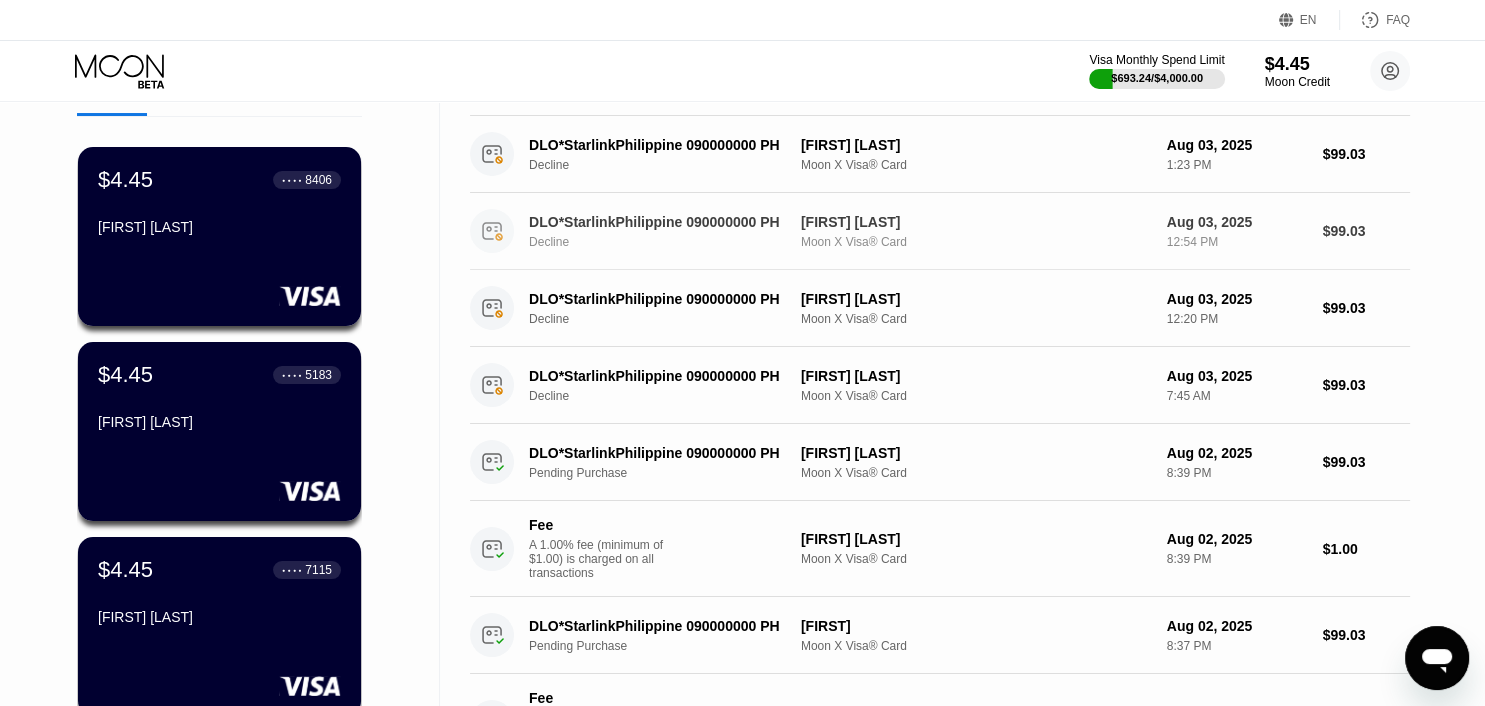 scroll, scrollTop: 0, scrollLeft: 0, axis: both 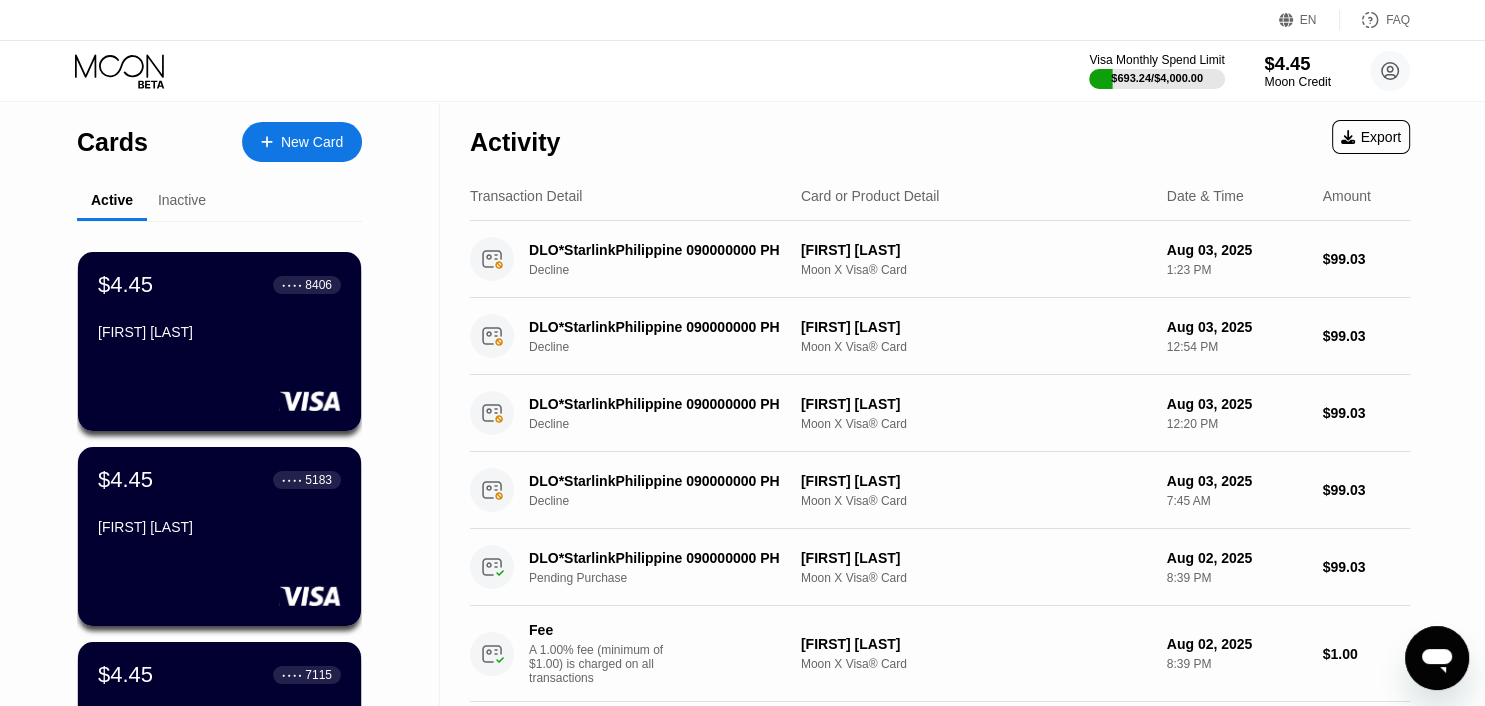 click on "Moon Credit" at bounding box center (1297, 82) 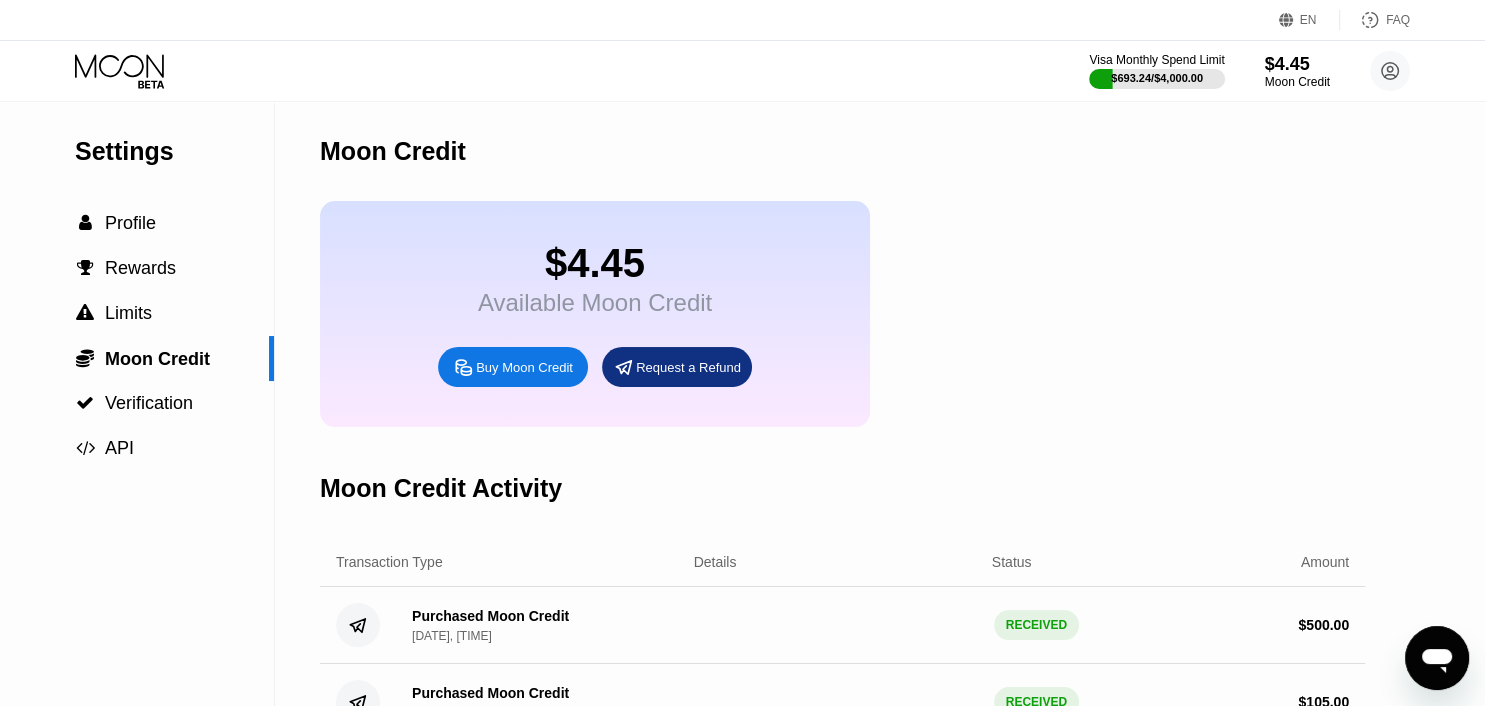 click on "Buy Moon Credit" at bounding box center (524, 367) 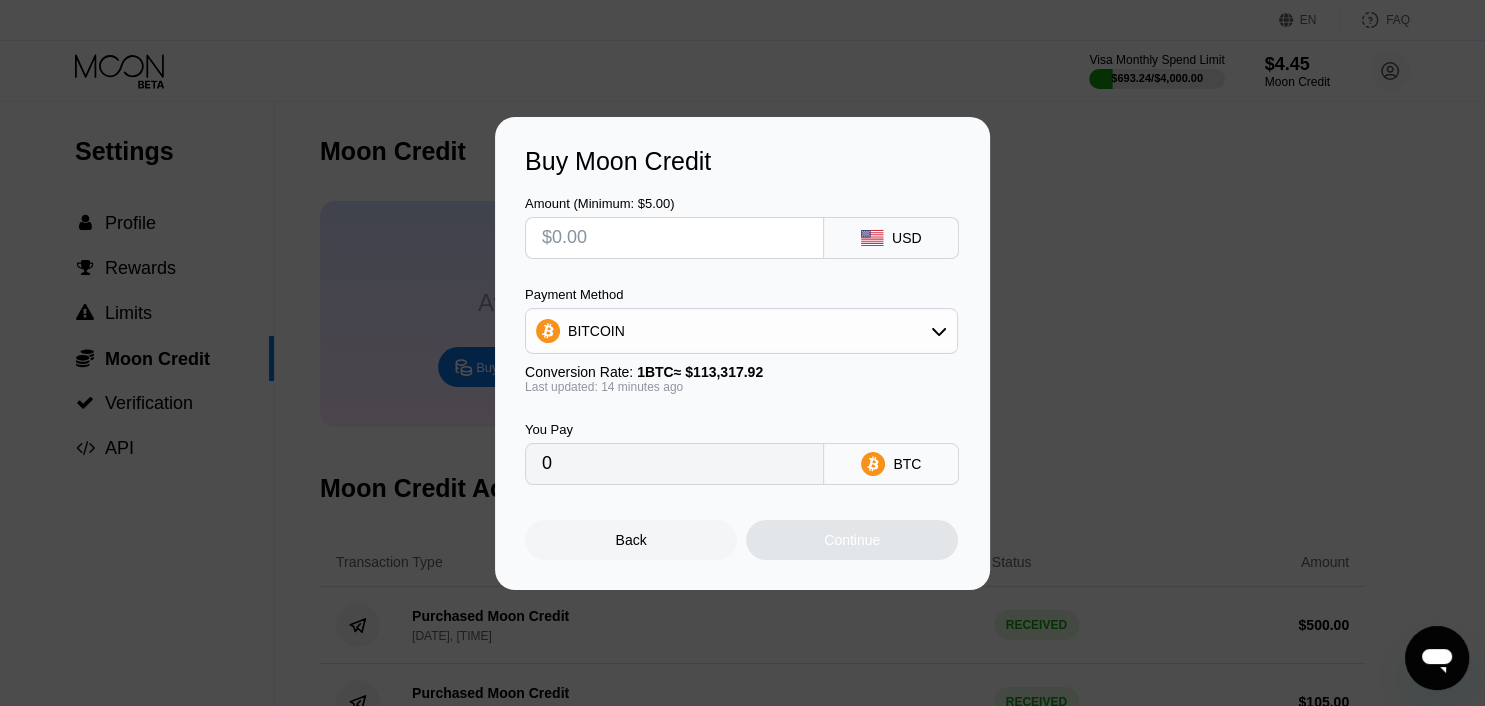 click on "BITCOIN" at bounding box center [741, 331] 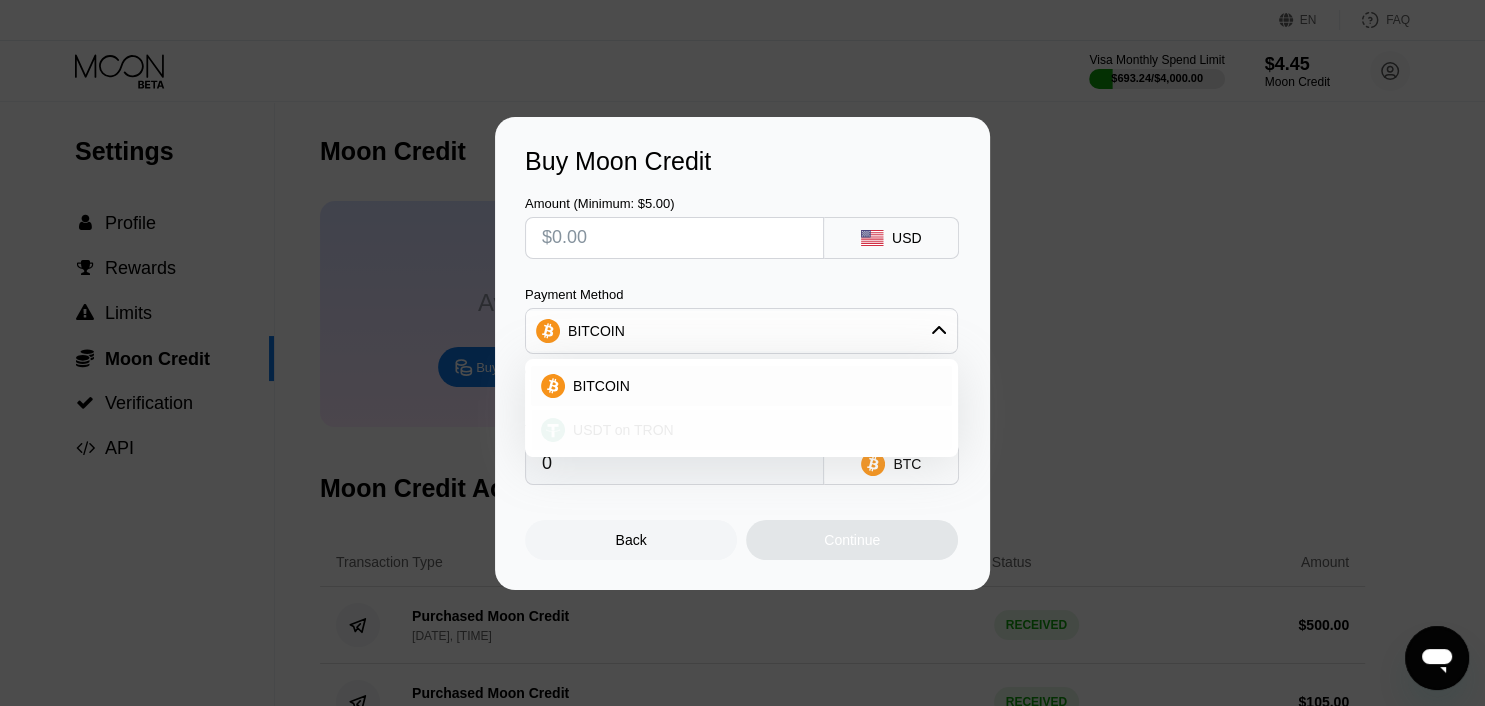 click on "USDT on TRON" at bounding box center (623, 430) 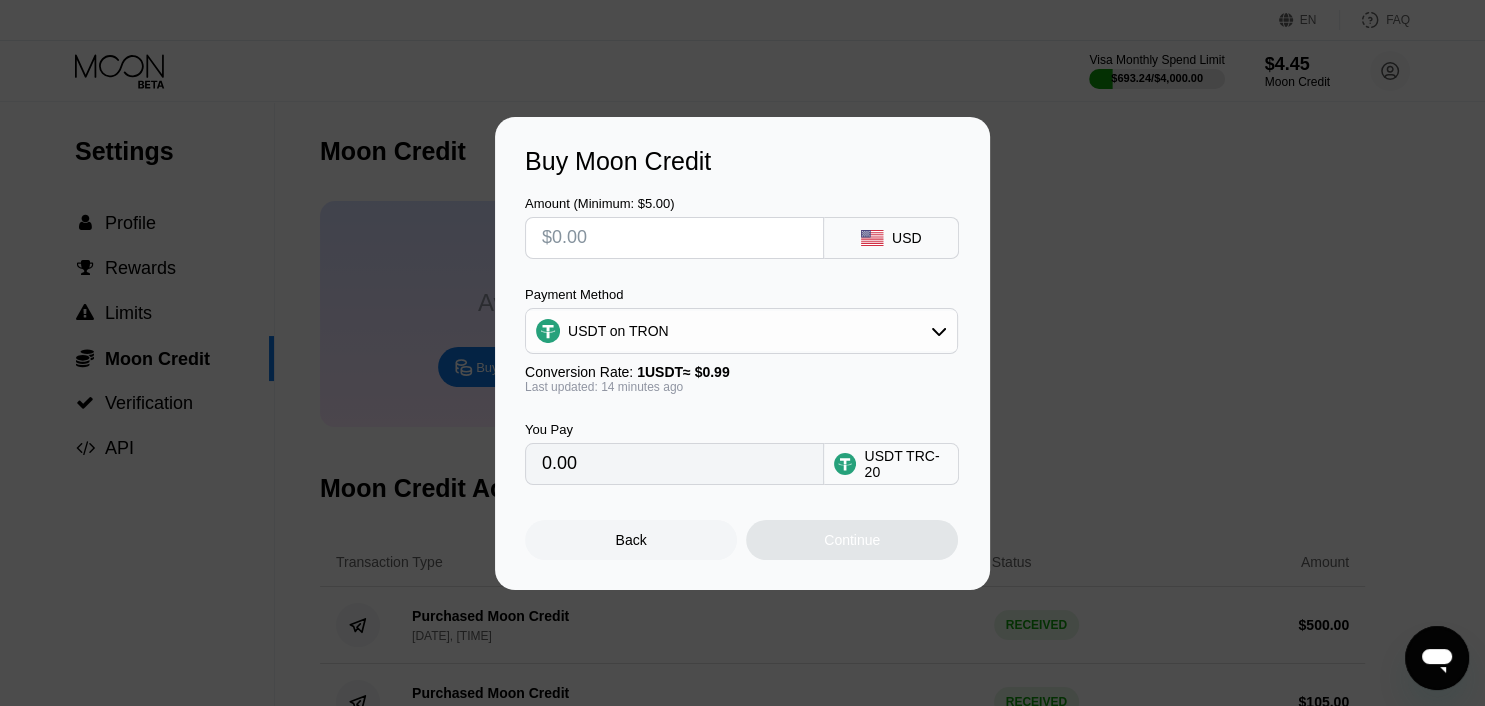 click at bounding box center [674, 238] 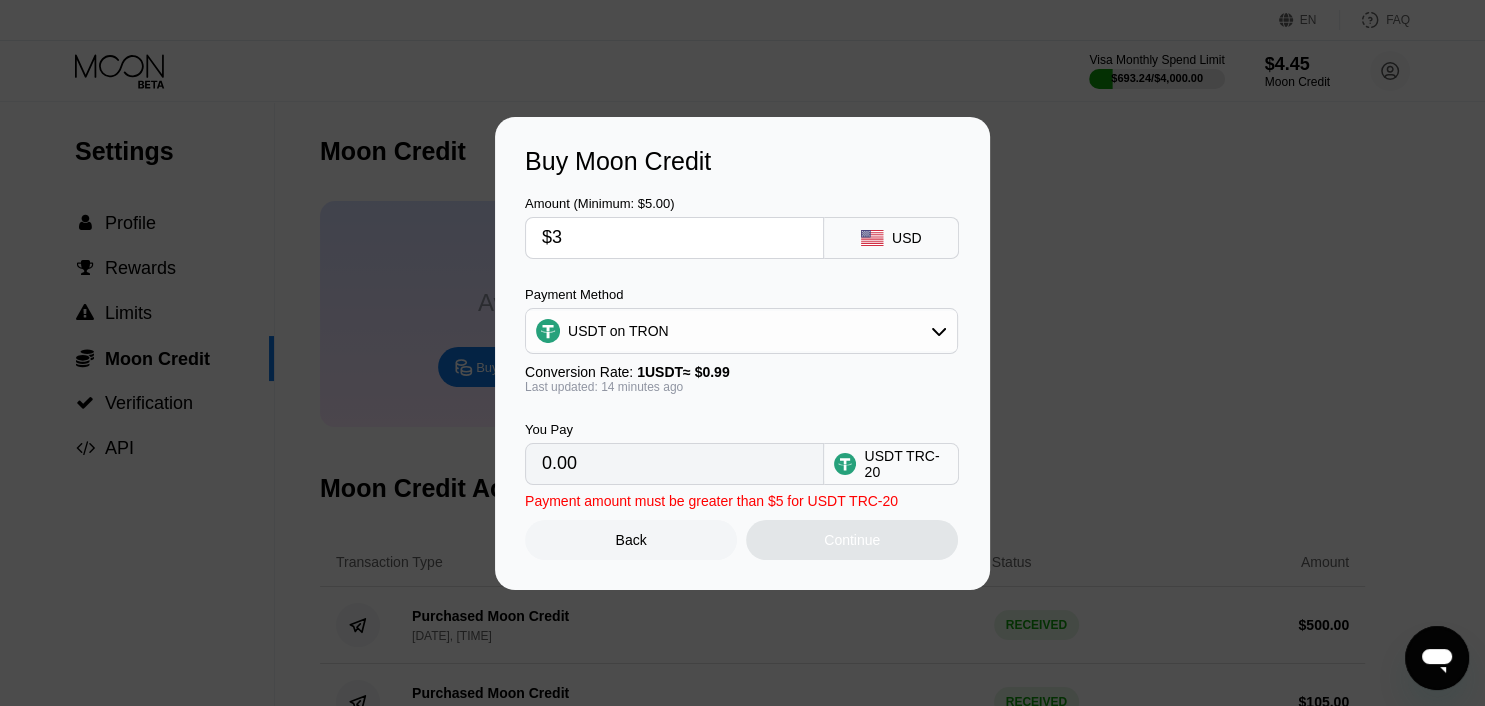type on "3.03" 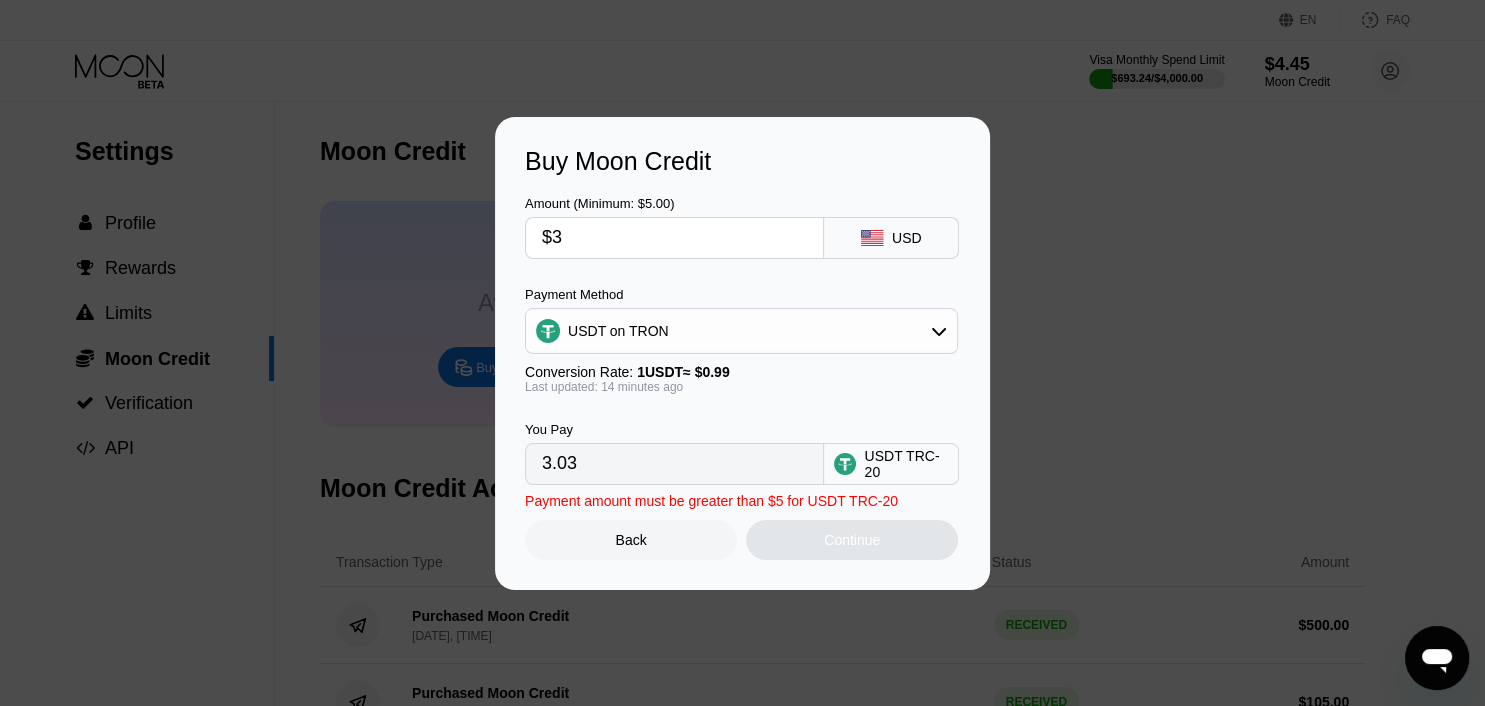 type on "$30" 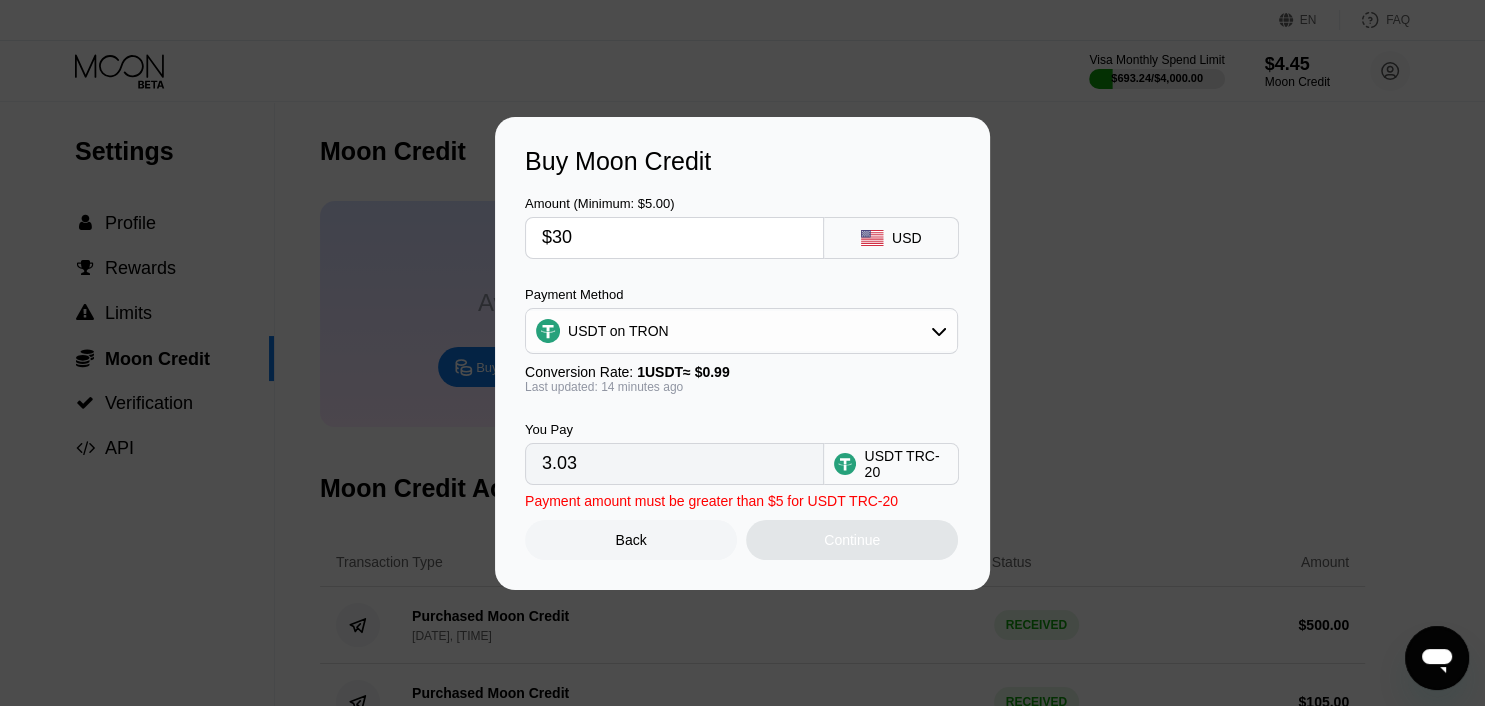 type on "30.30" 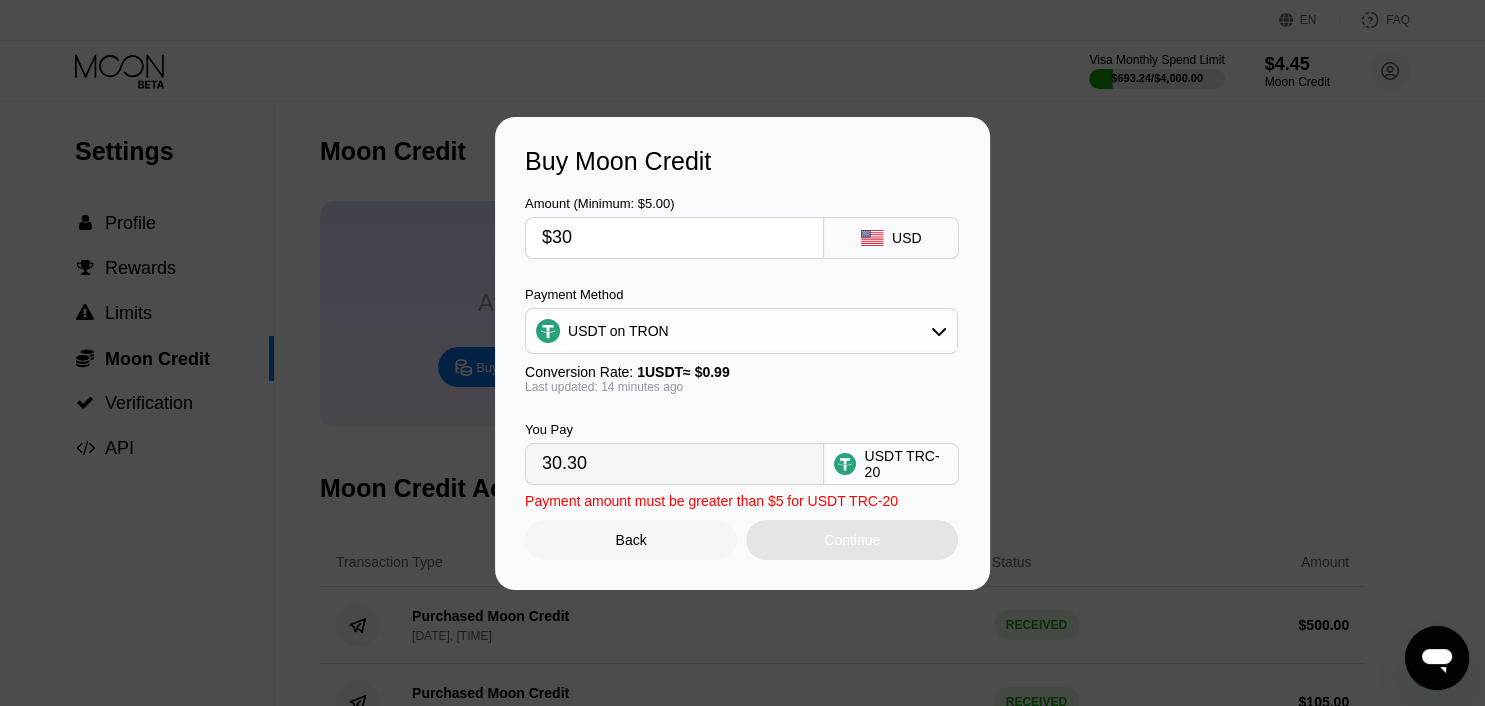 type on "$300" 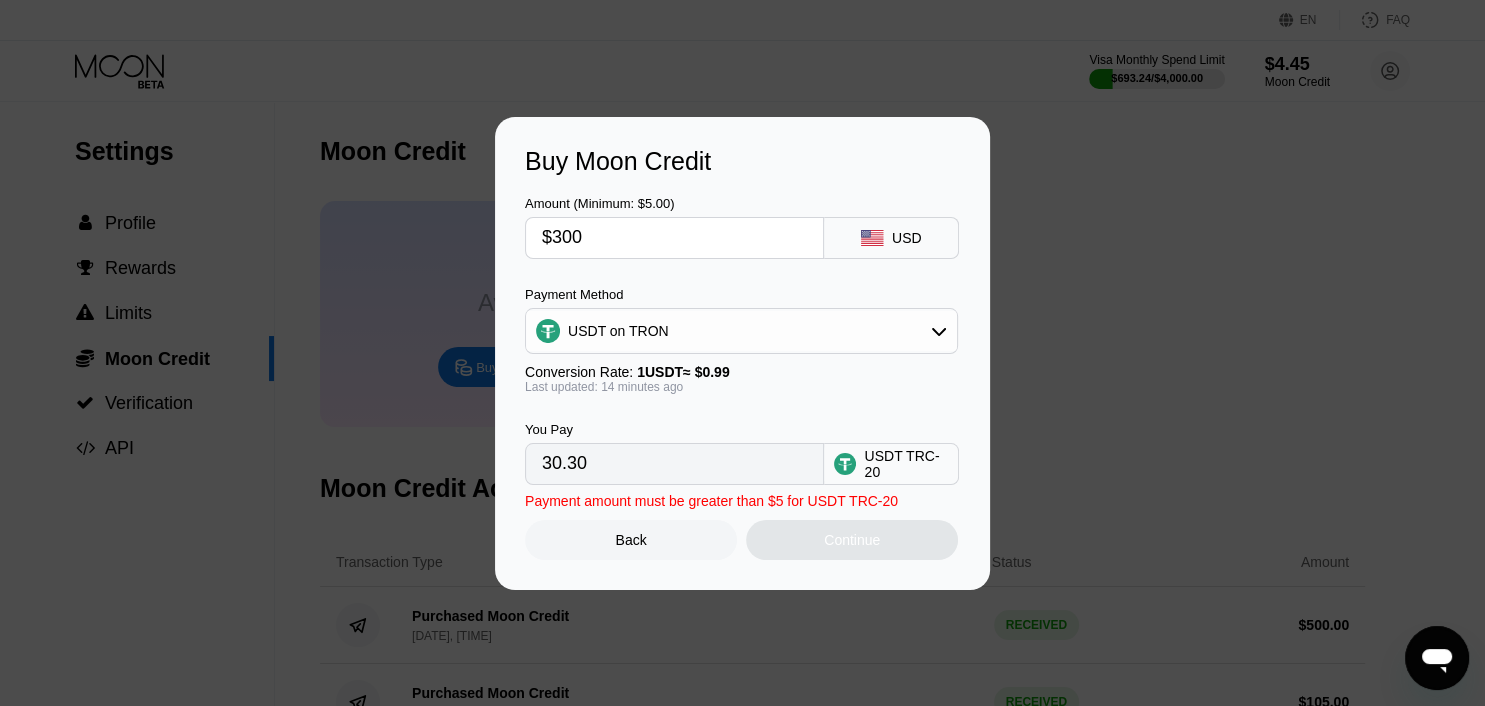 type on "303.03" 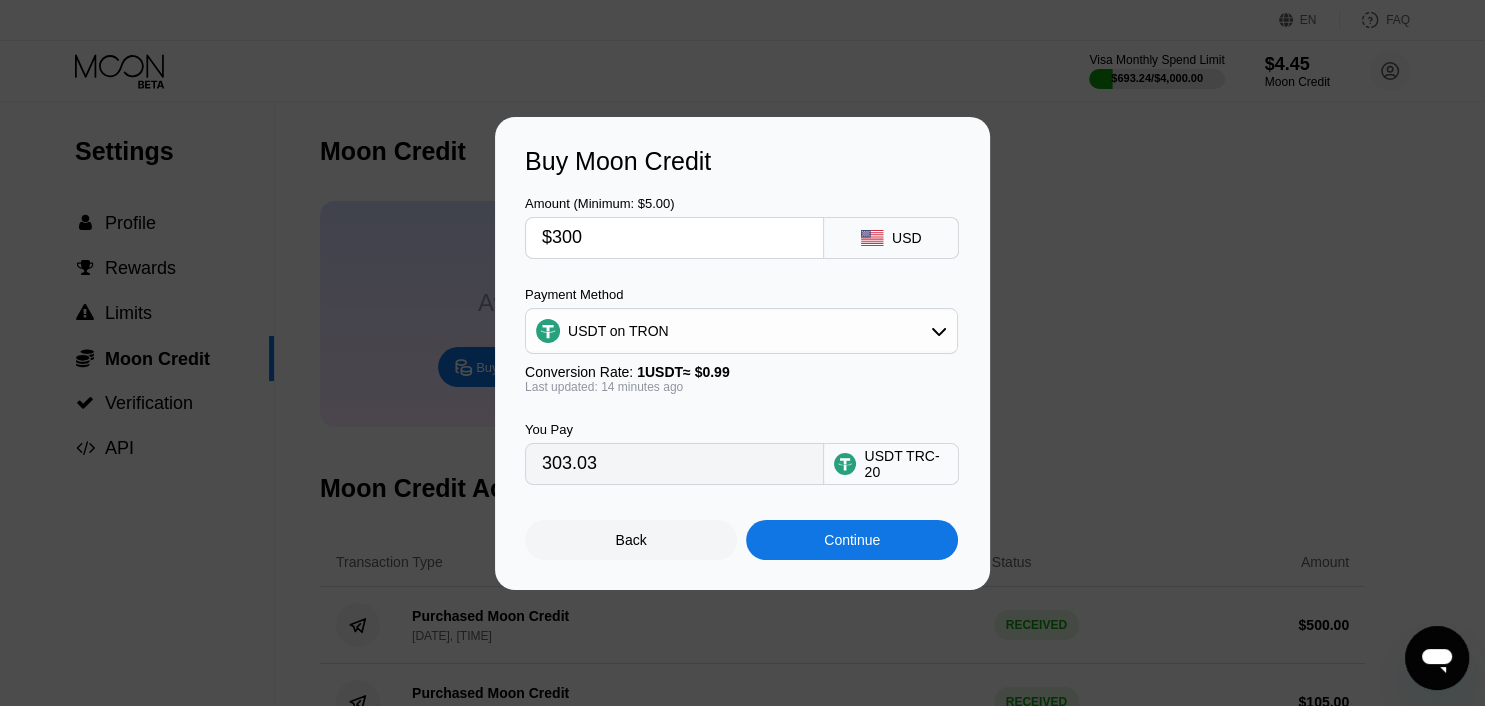 type on "$300" 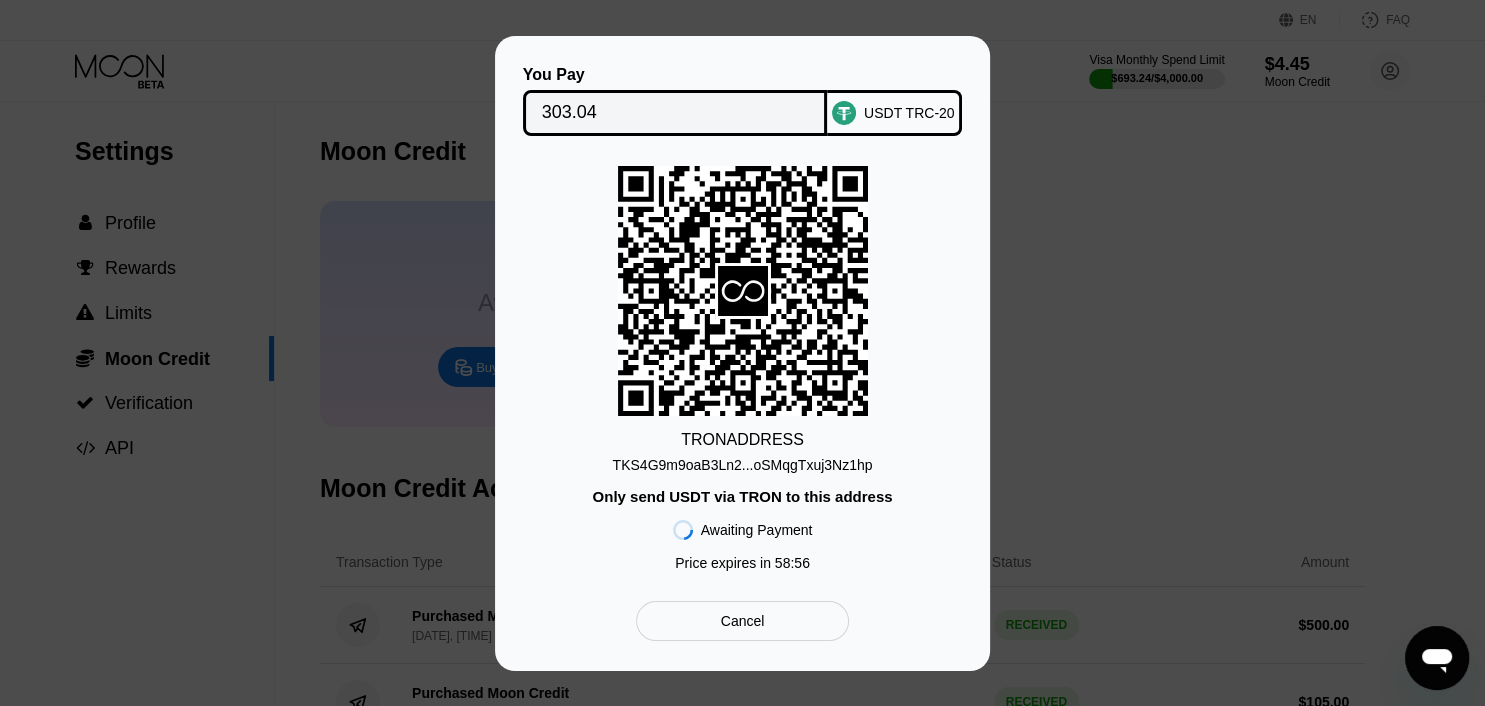 click on "TKS4G9m9oaB3Ln2...oSMqgTxuj3Nz1hp" at bounding box center (743, 465) 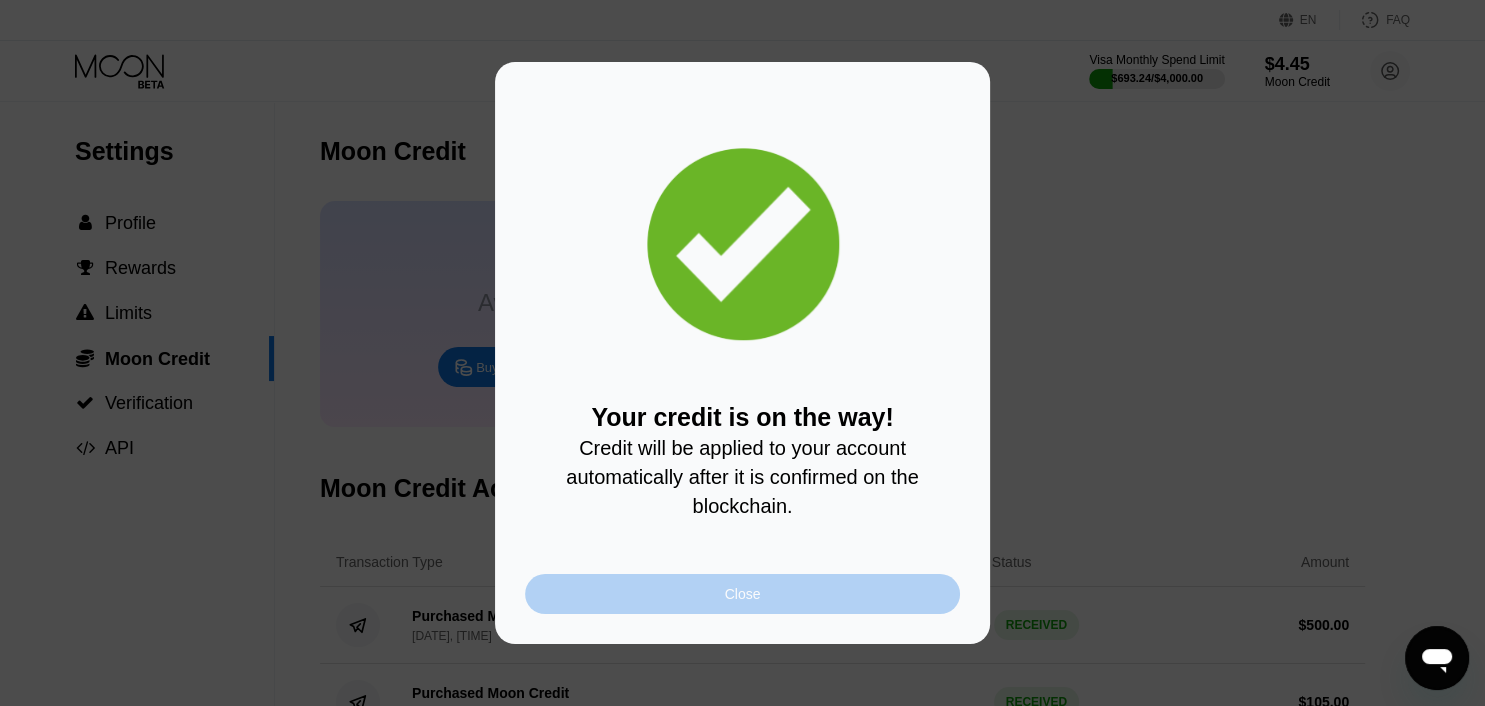 click on "Close" at bounding box center (742, 594) 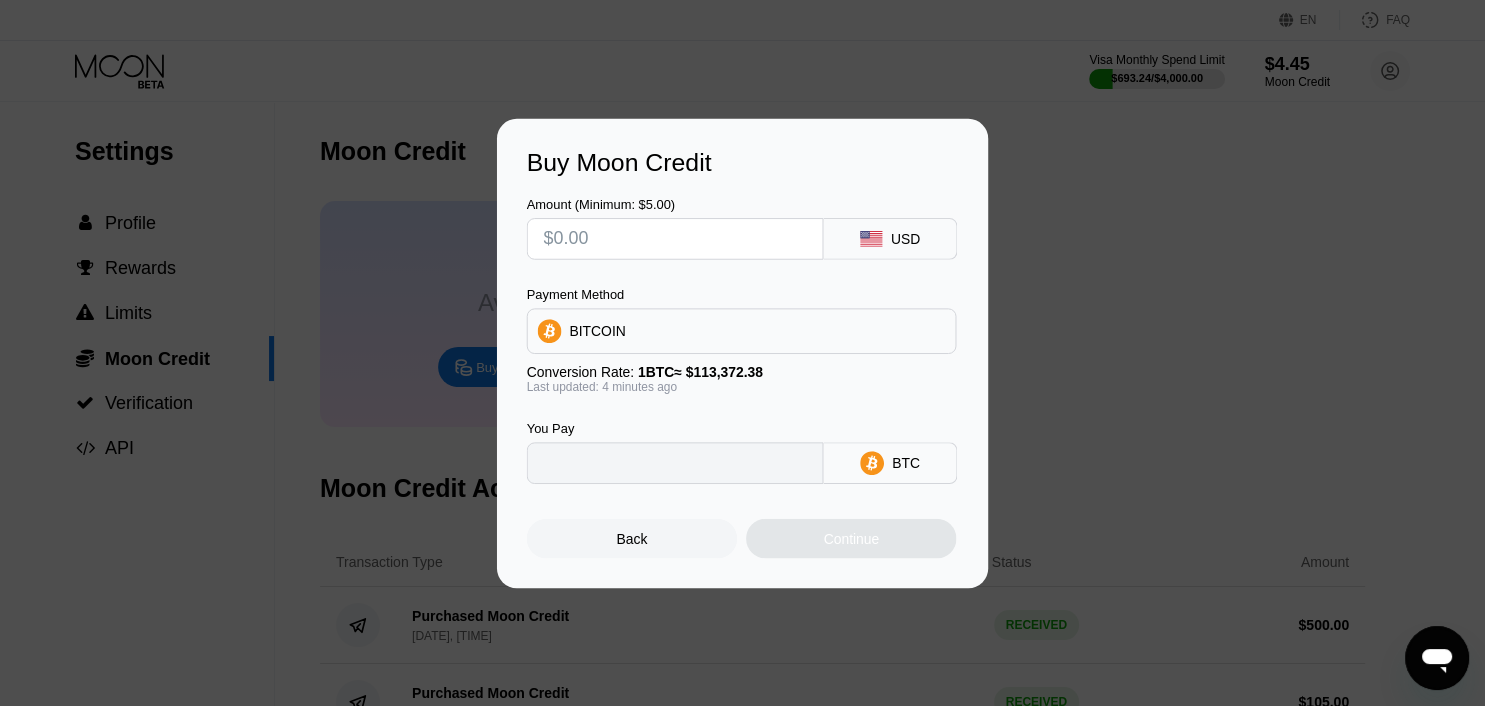 type on "0" 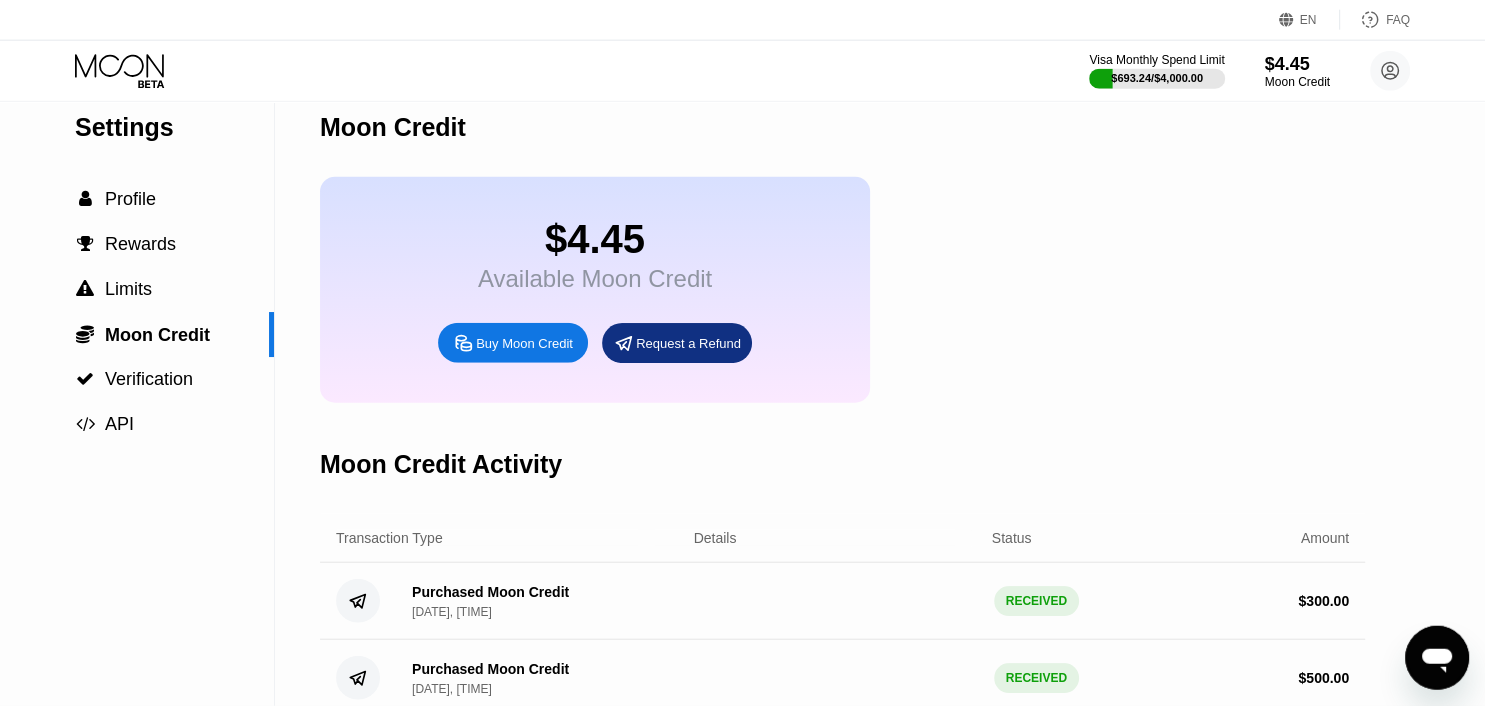 scroll, scrollTop: 0, scrollLeft: 0, axis: both 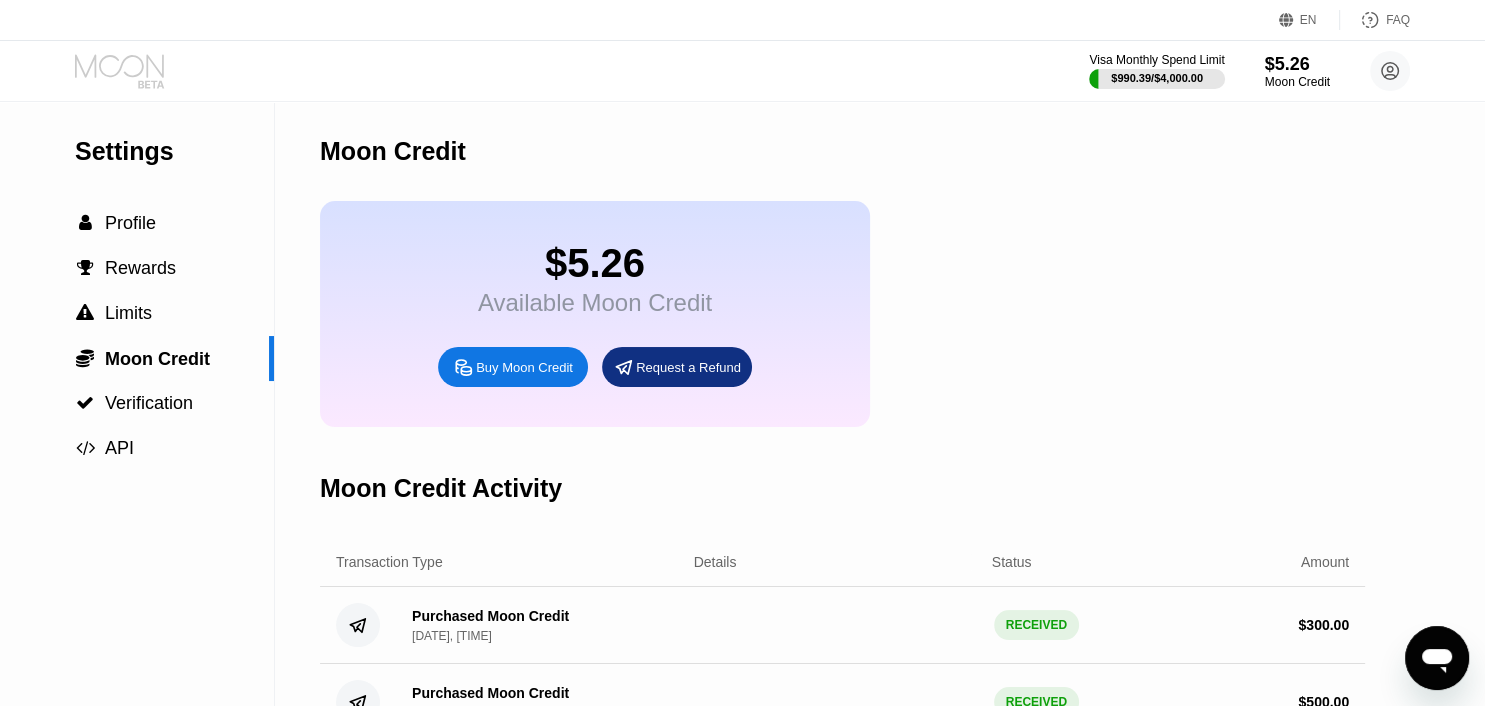 click 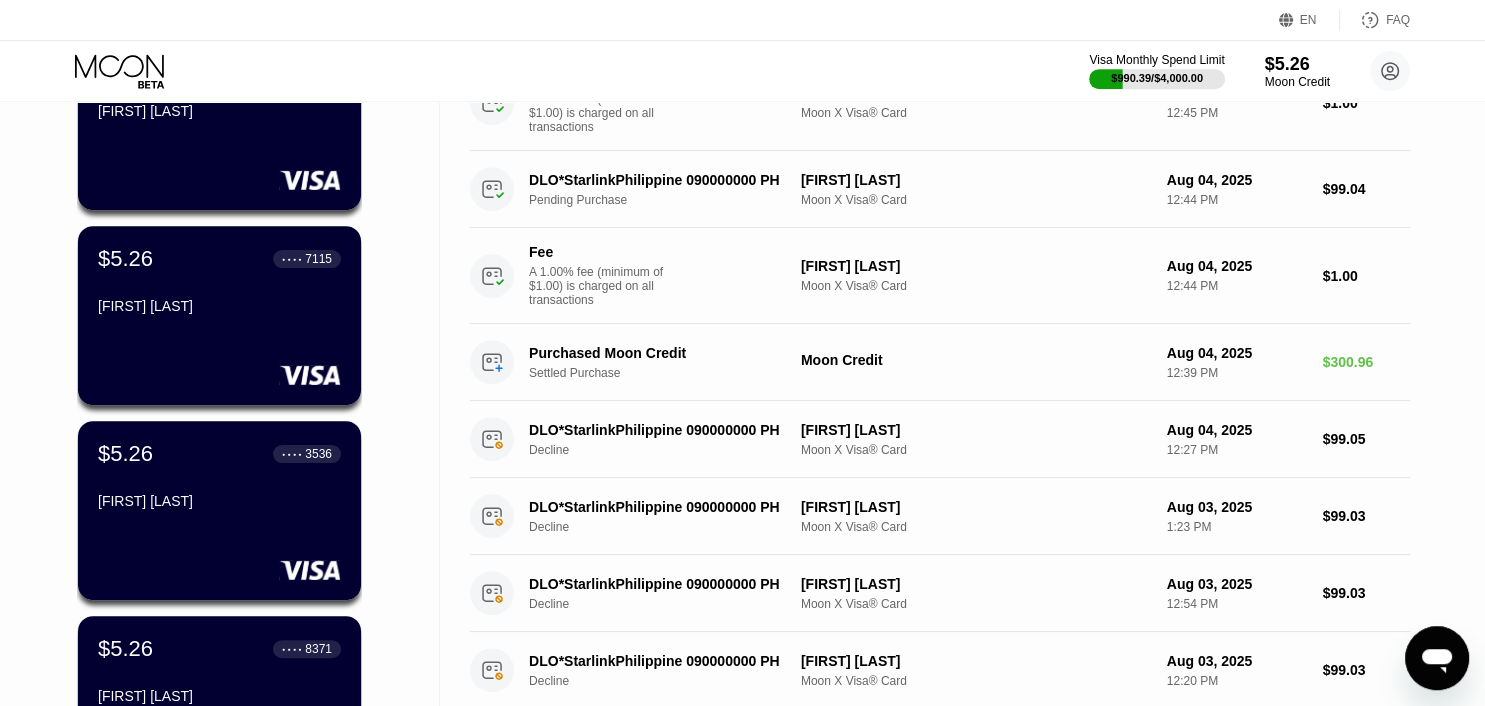 scroll, scrollTop: 422, scrollLeft: 0, axis: vertical 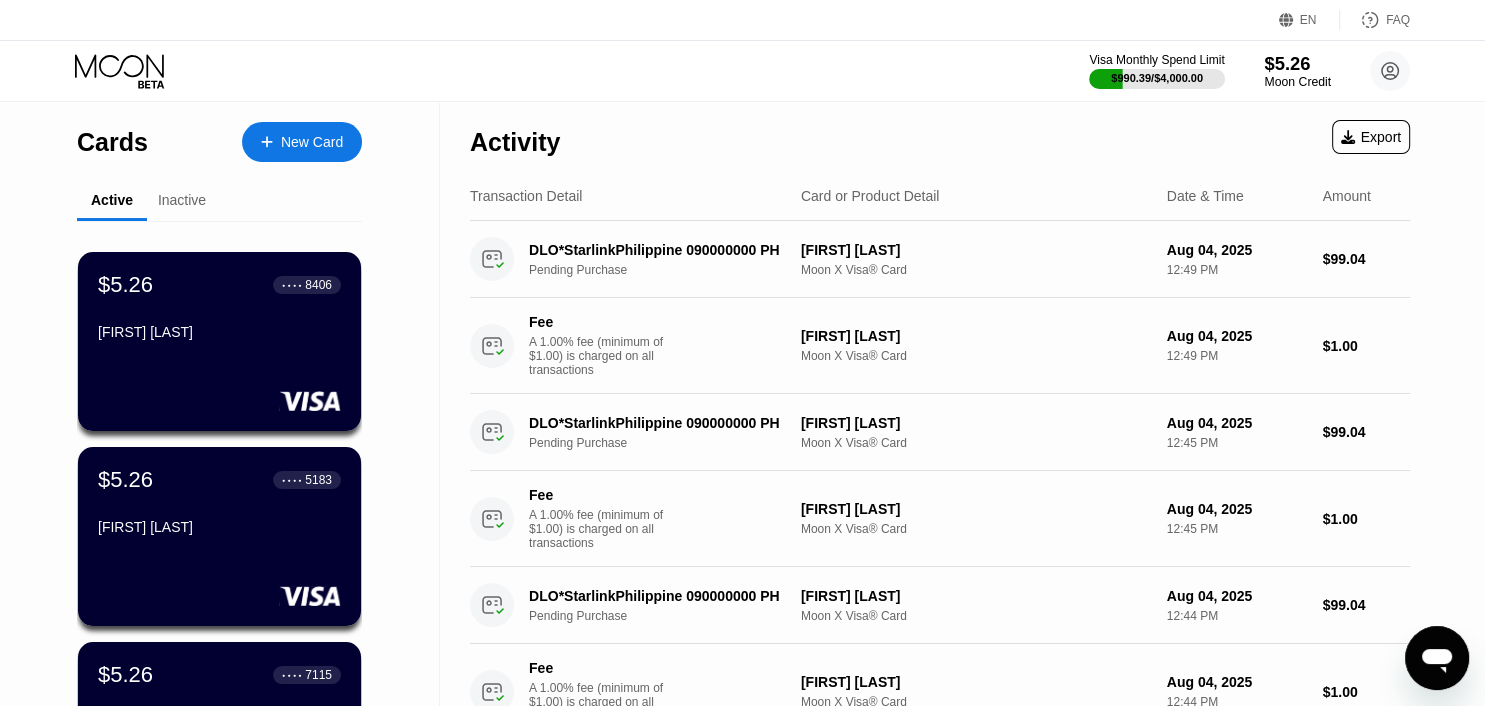 click on "Moon Credit" at bounding box center (1297, 82) 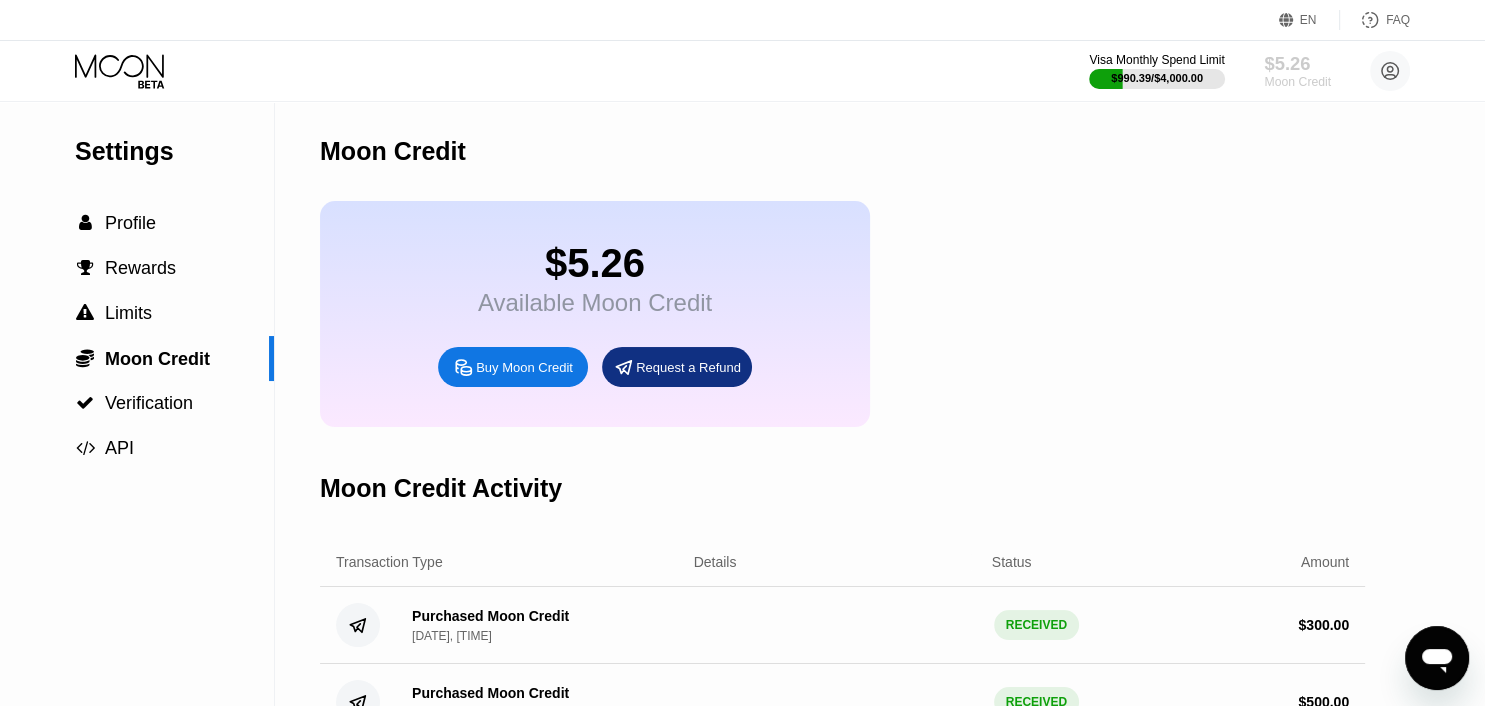 click on "$5.26 Moon Credit" at bounding box center [1297, 71] 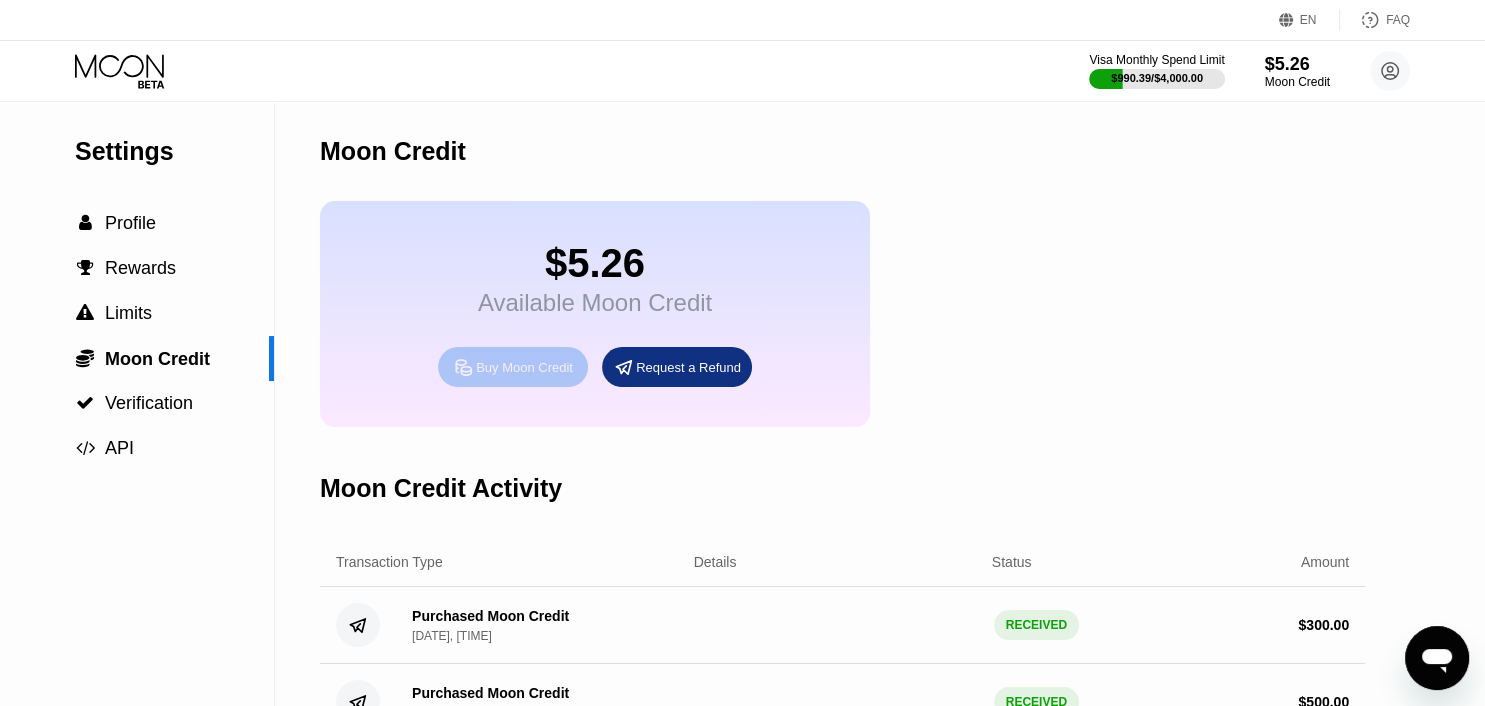 click on "Buy Moon Credit" at bounding box center [524, 367] 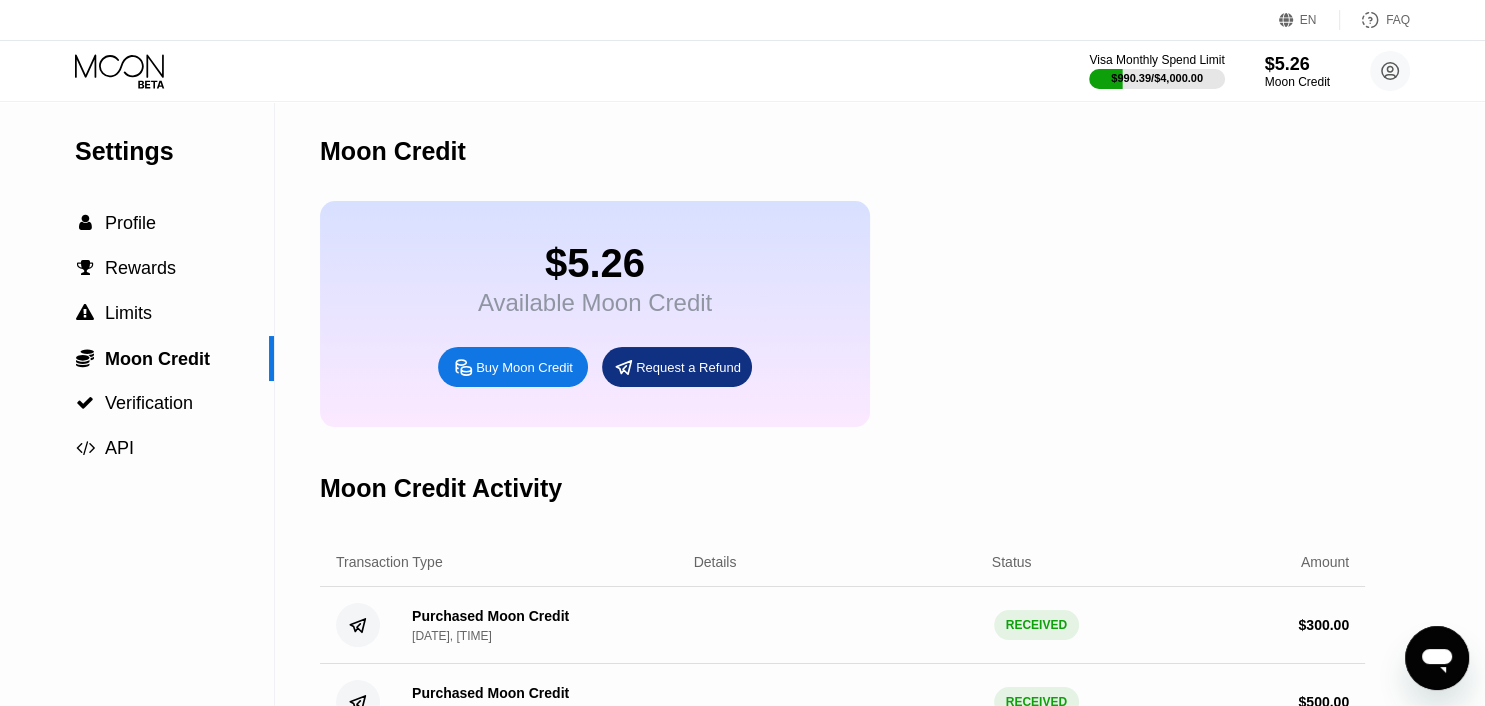 type on "0" 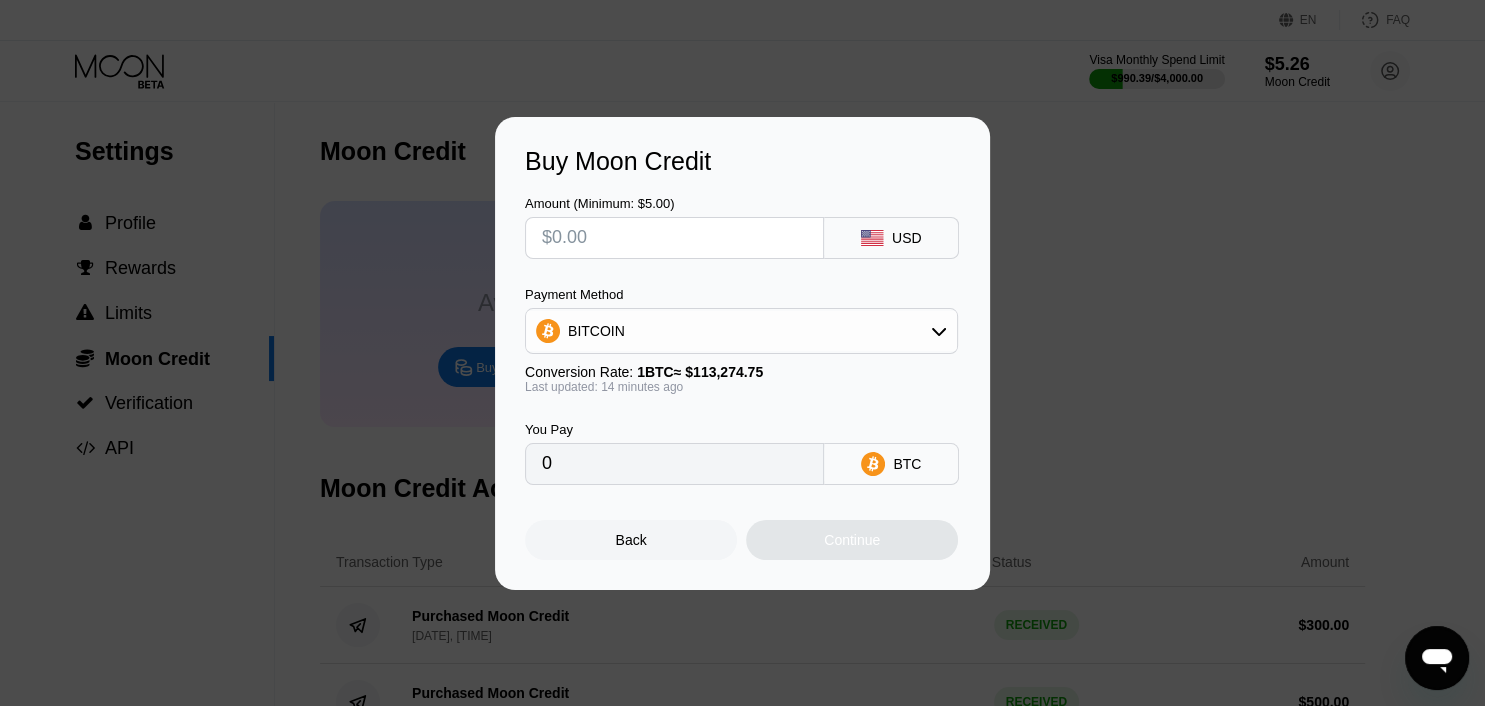 click at bounding box center (674, 238) 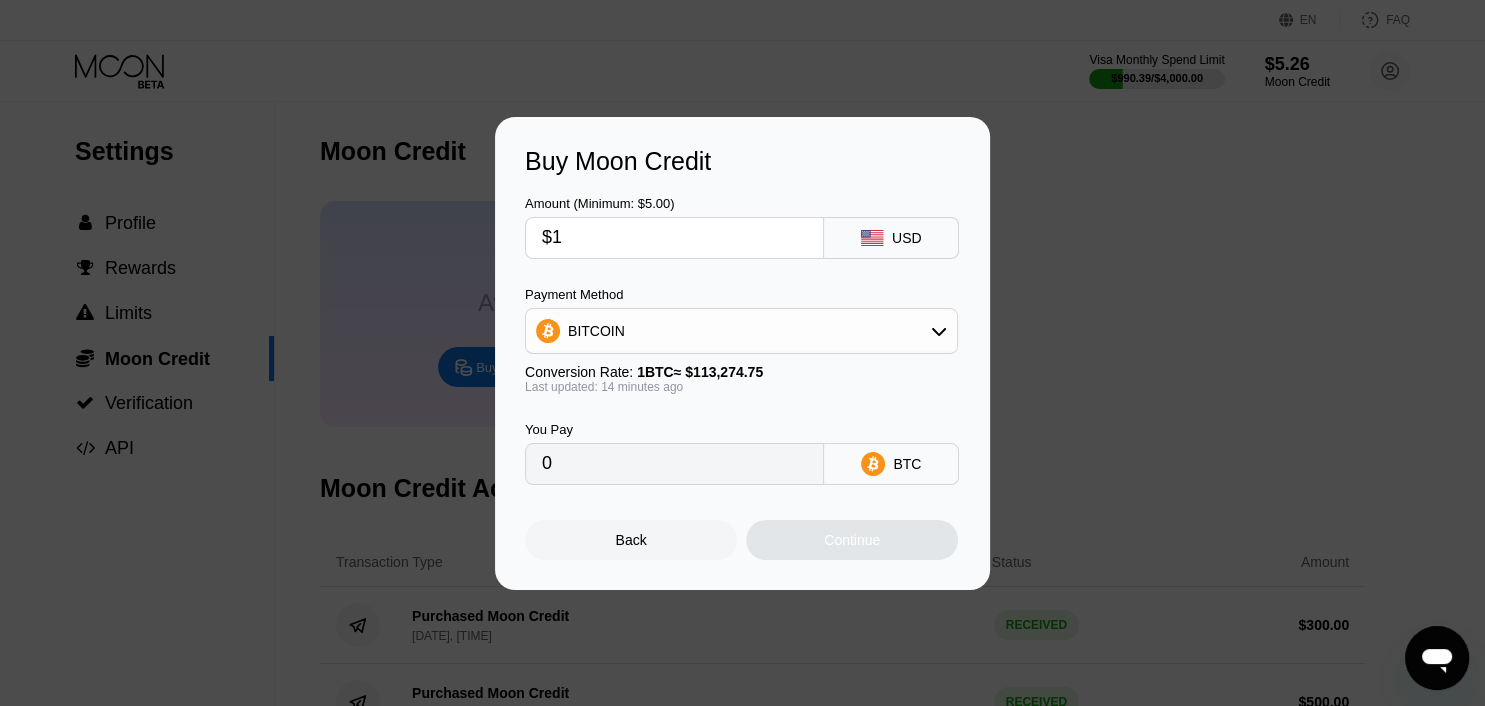 type on "0.00000884" 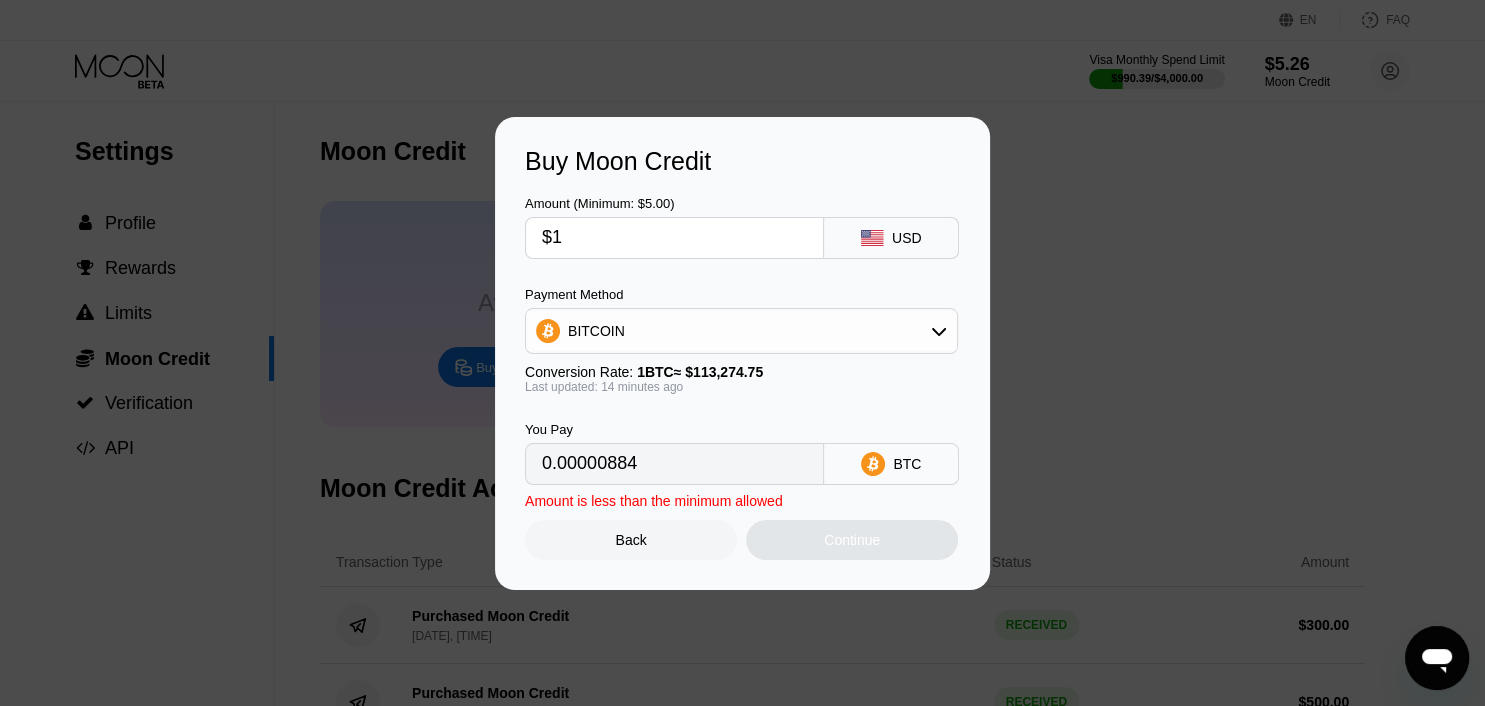 type on "$10" 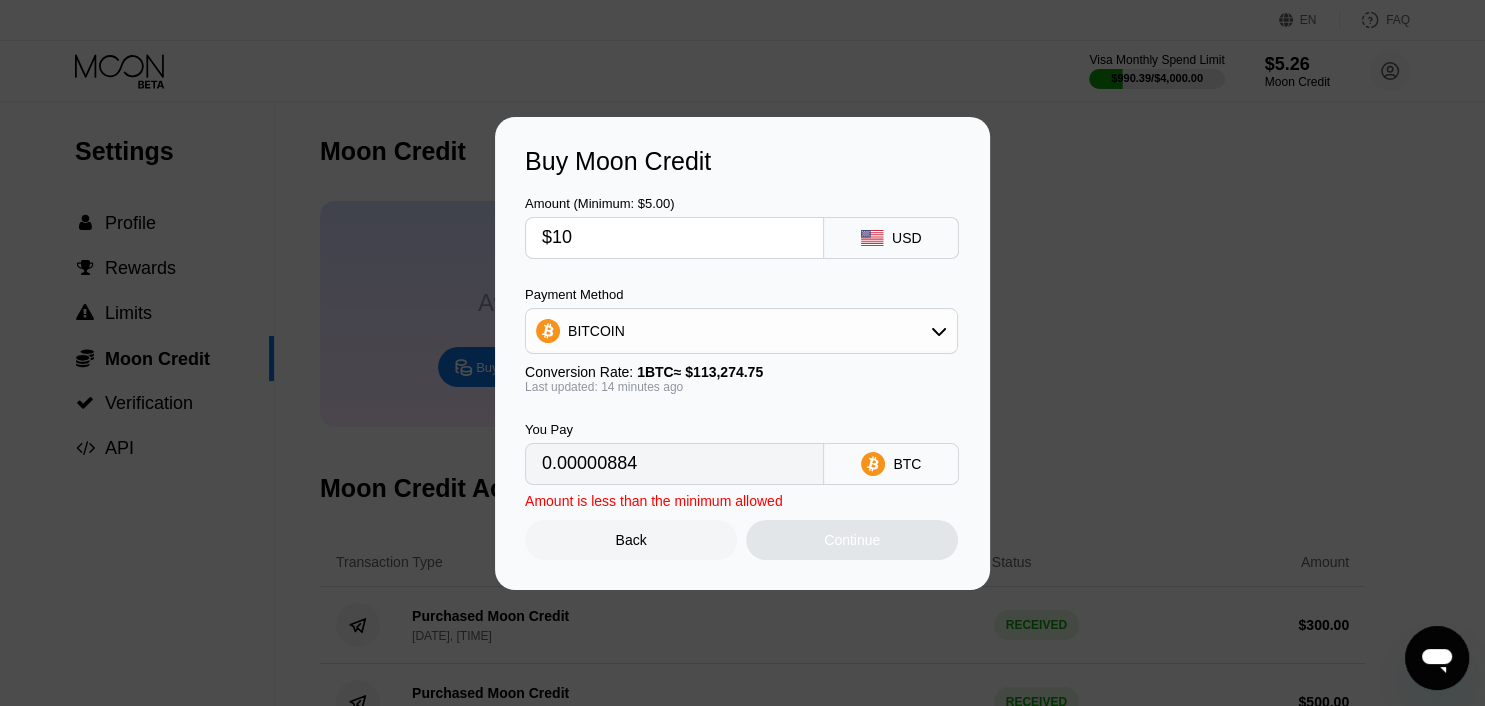 type on "0.00008831" 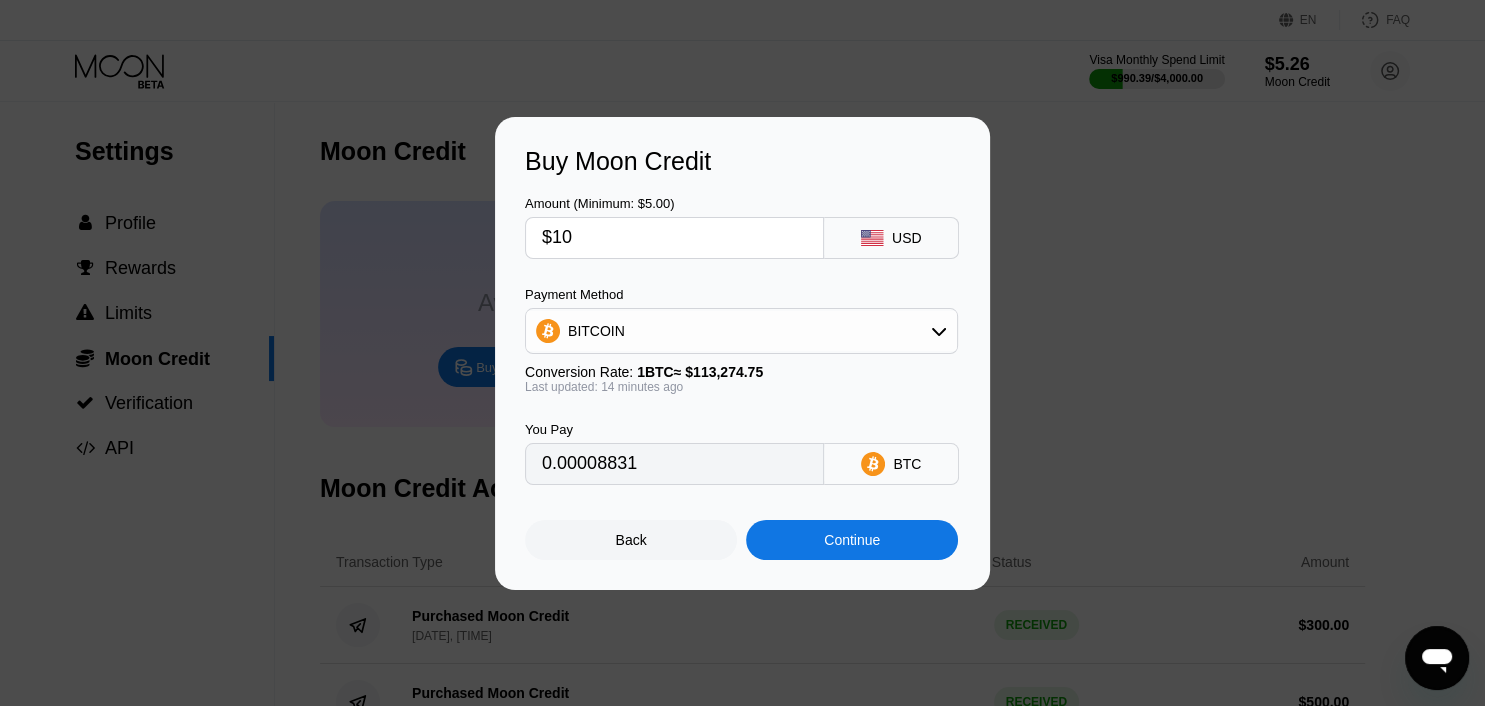 type on "$100" 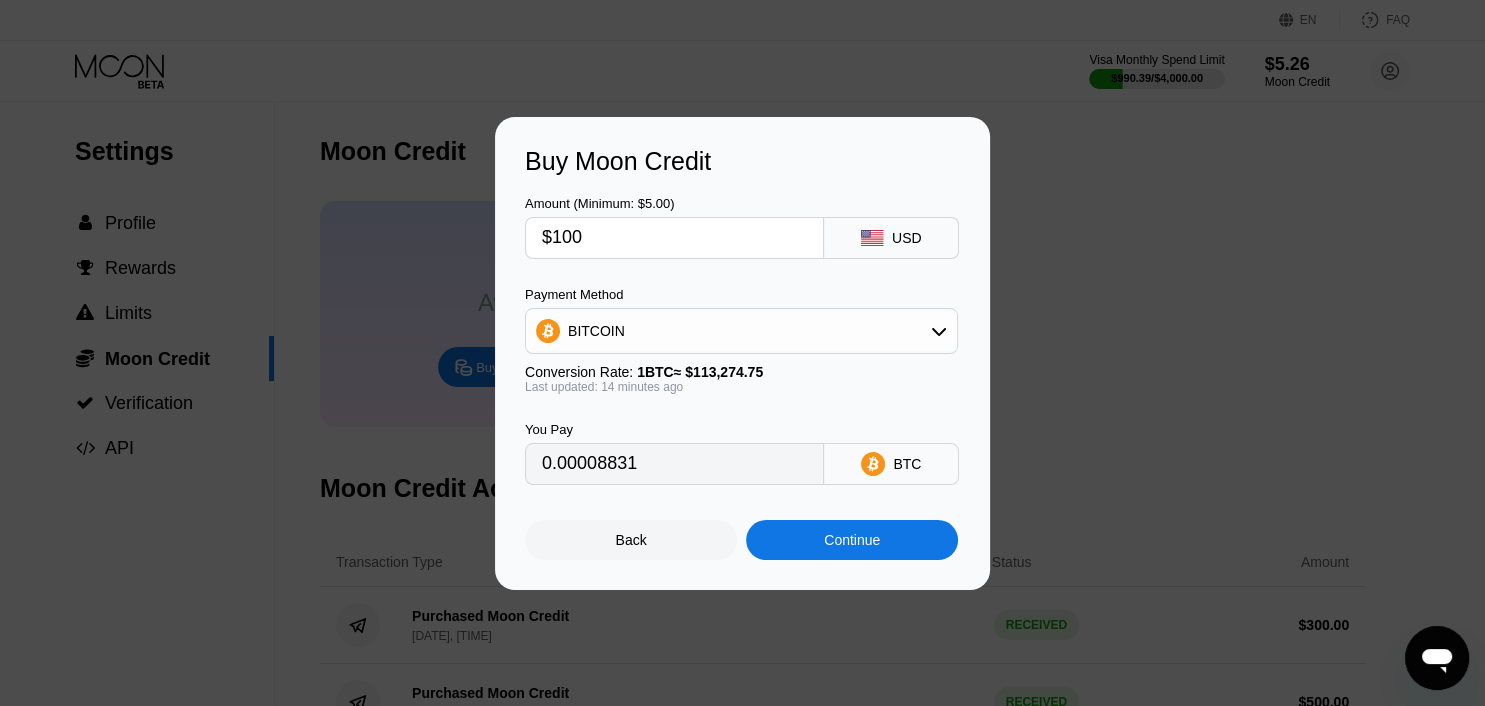 type on "0.00088305" 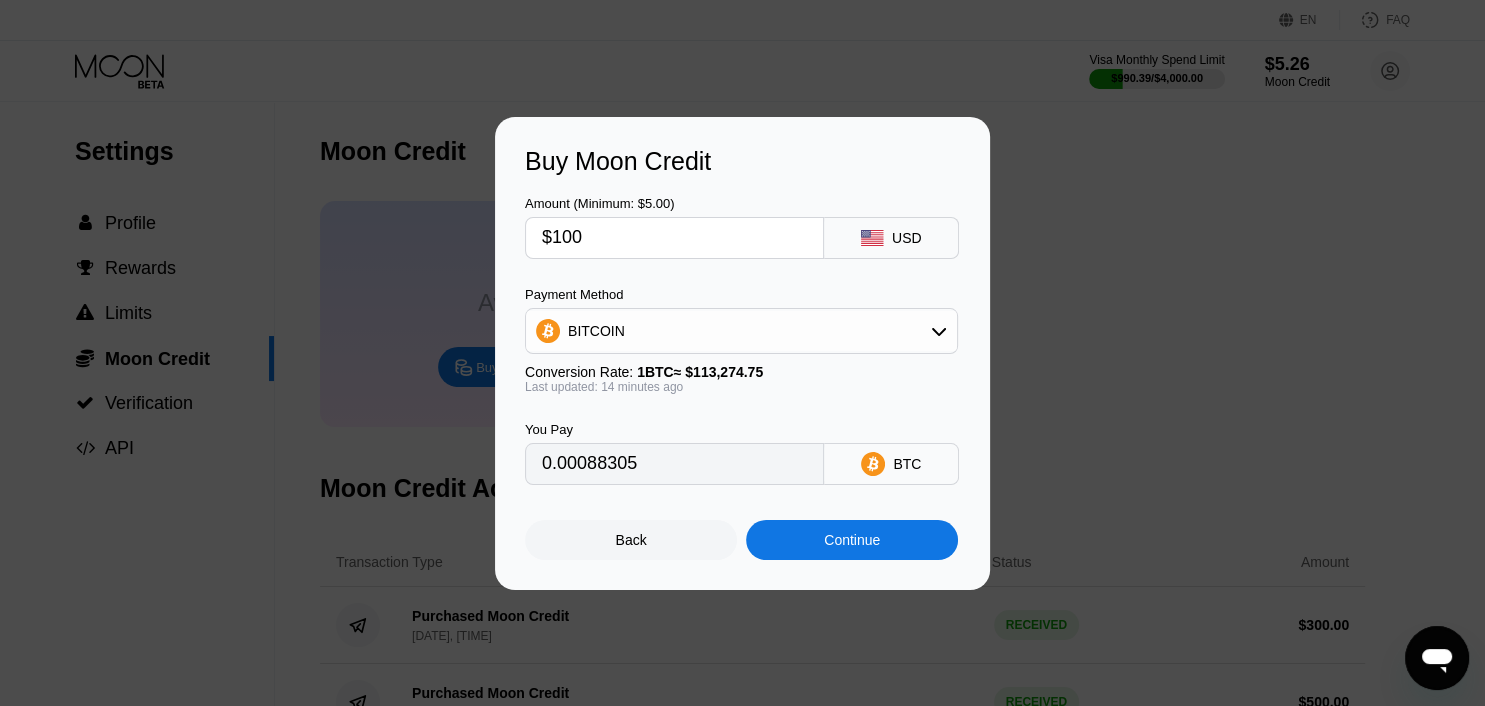 type on "$100" 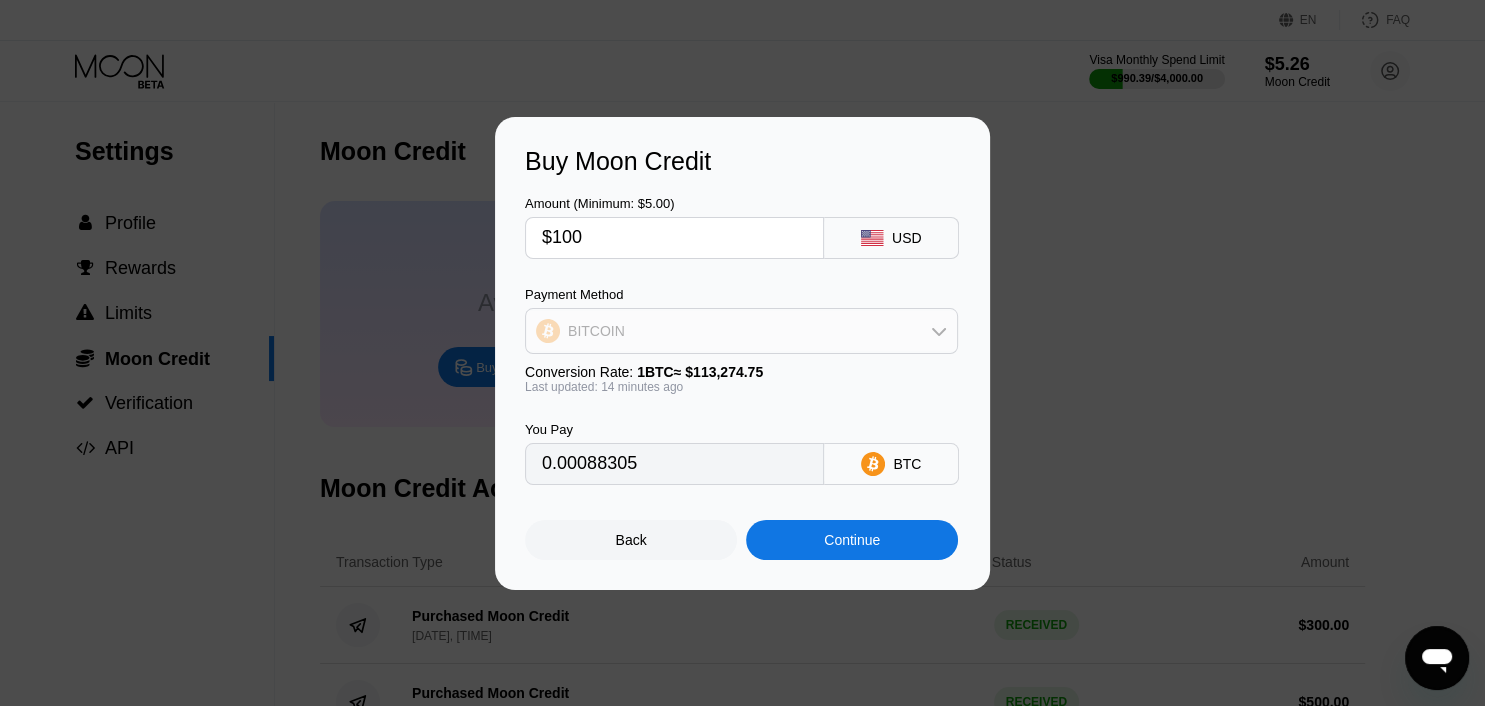 click on "BITCOIN" at bounding box center [596, 331] 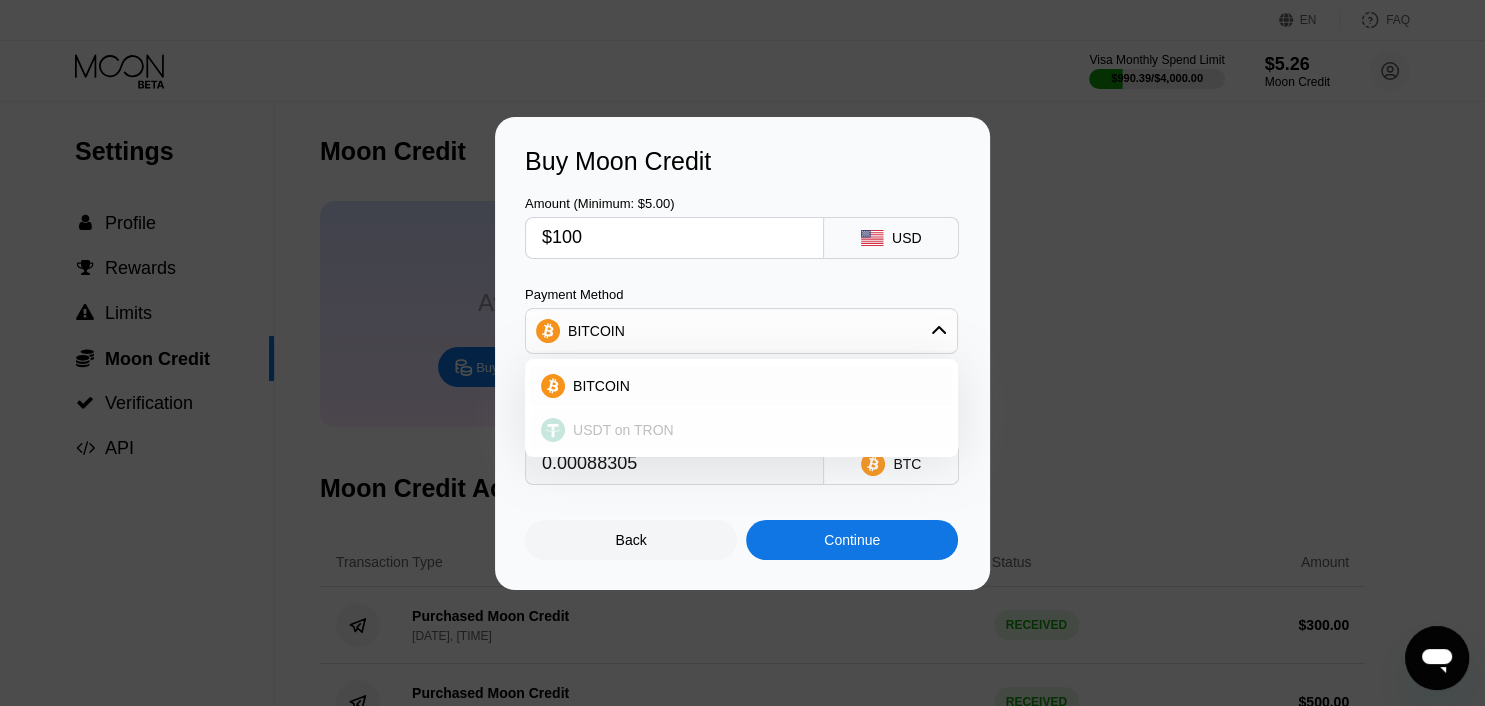 click on "USDT on TRON" at bounding box center (623, 430) 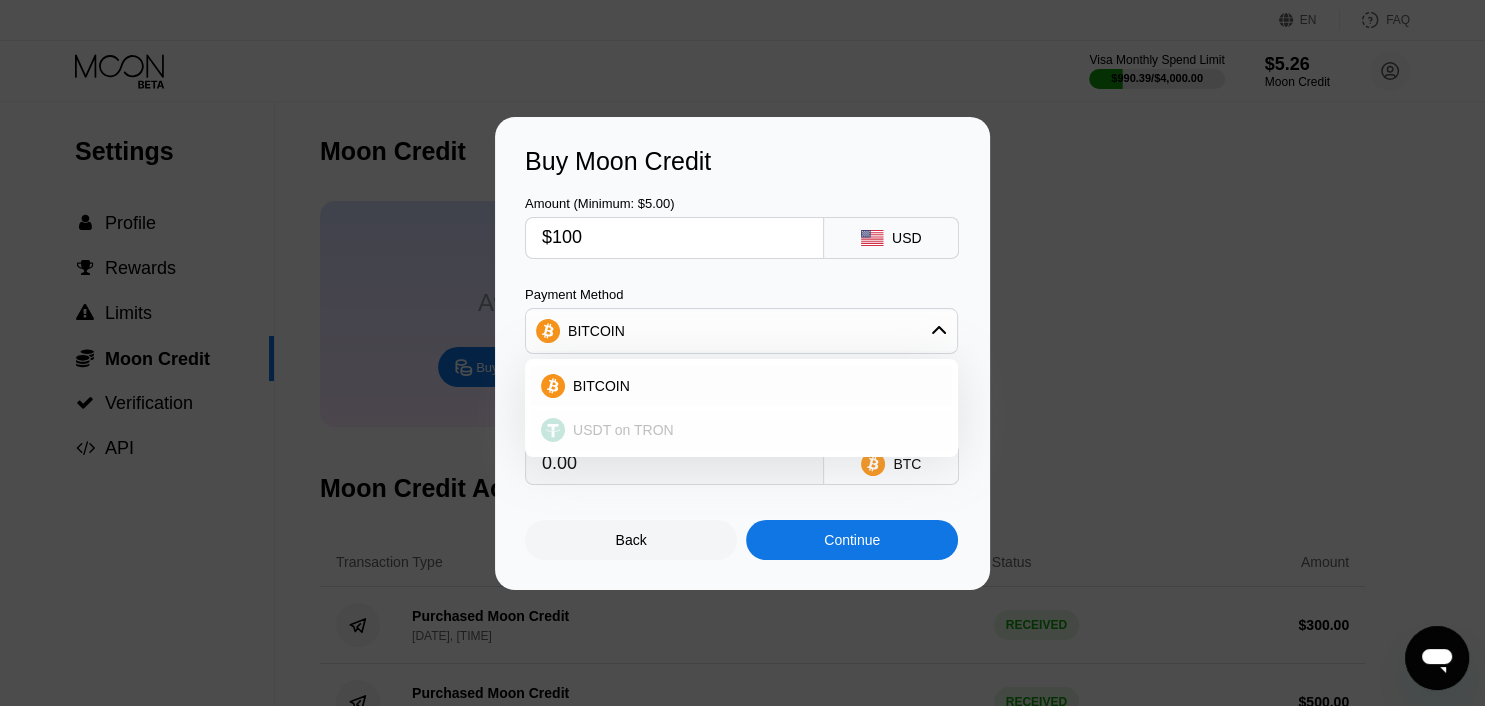 type on "101.01" 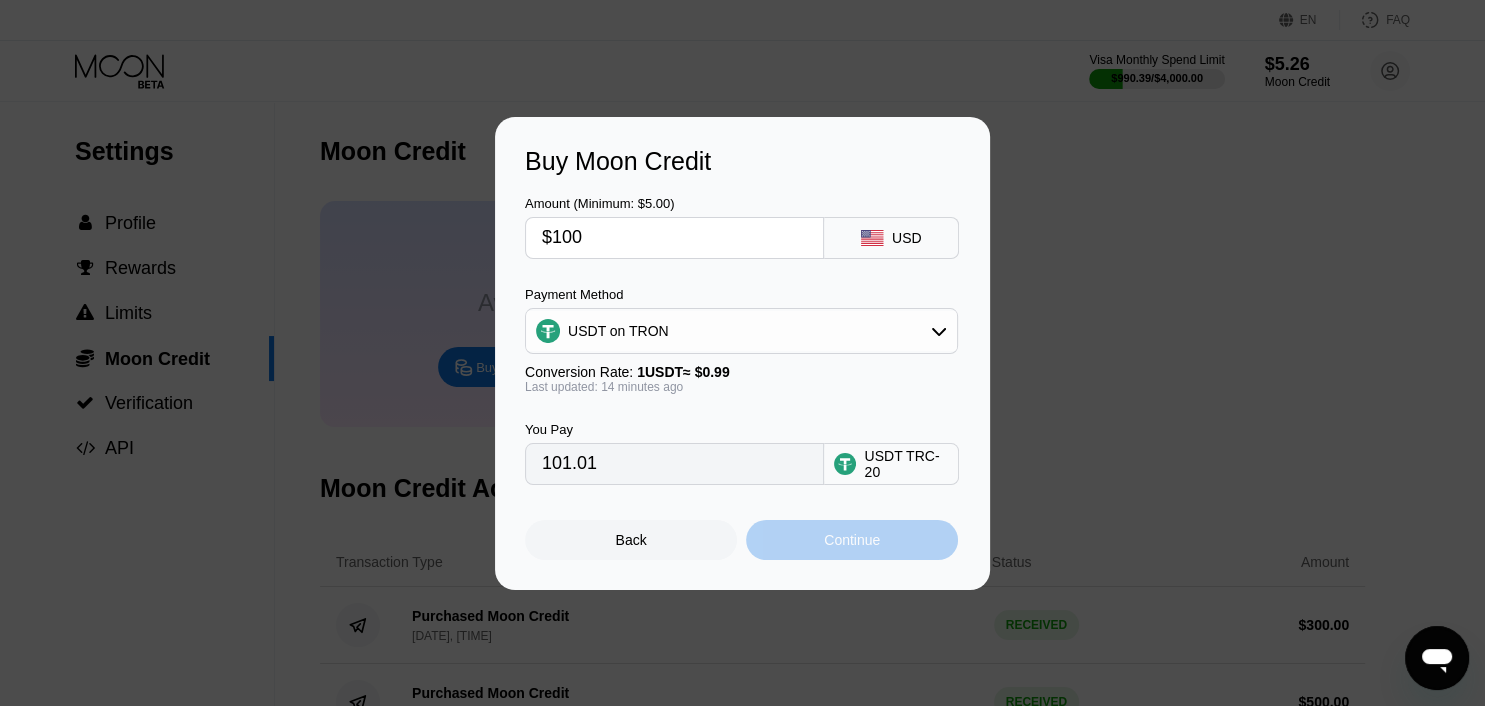 click on "Continue" at bounding box center [852, 540] 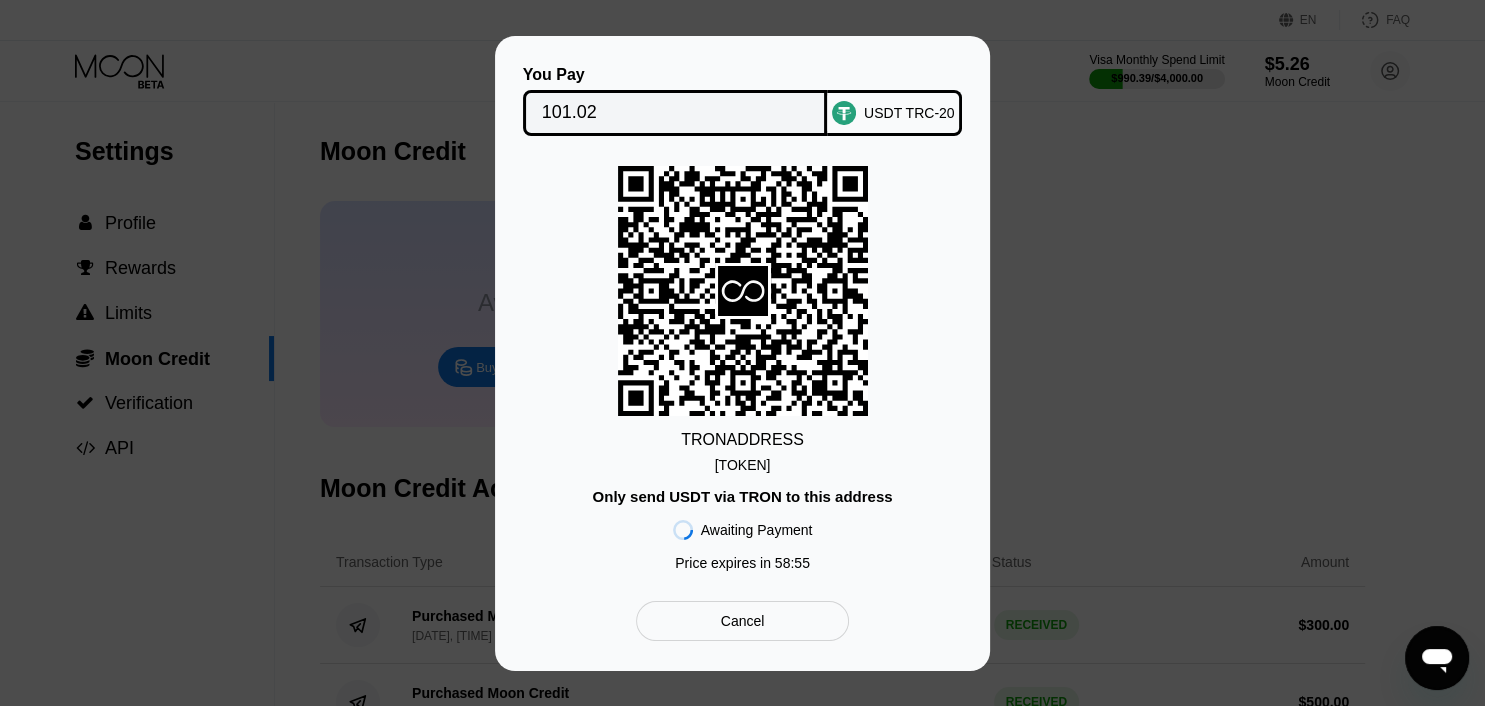click on "TPqyZdWCKkhB8Qb...m6vviTvbno1qN8u" at bounding box center [743, 465] 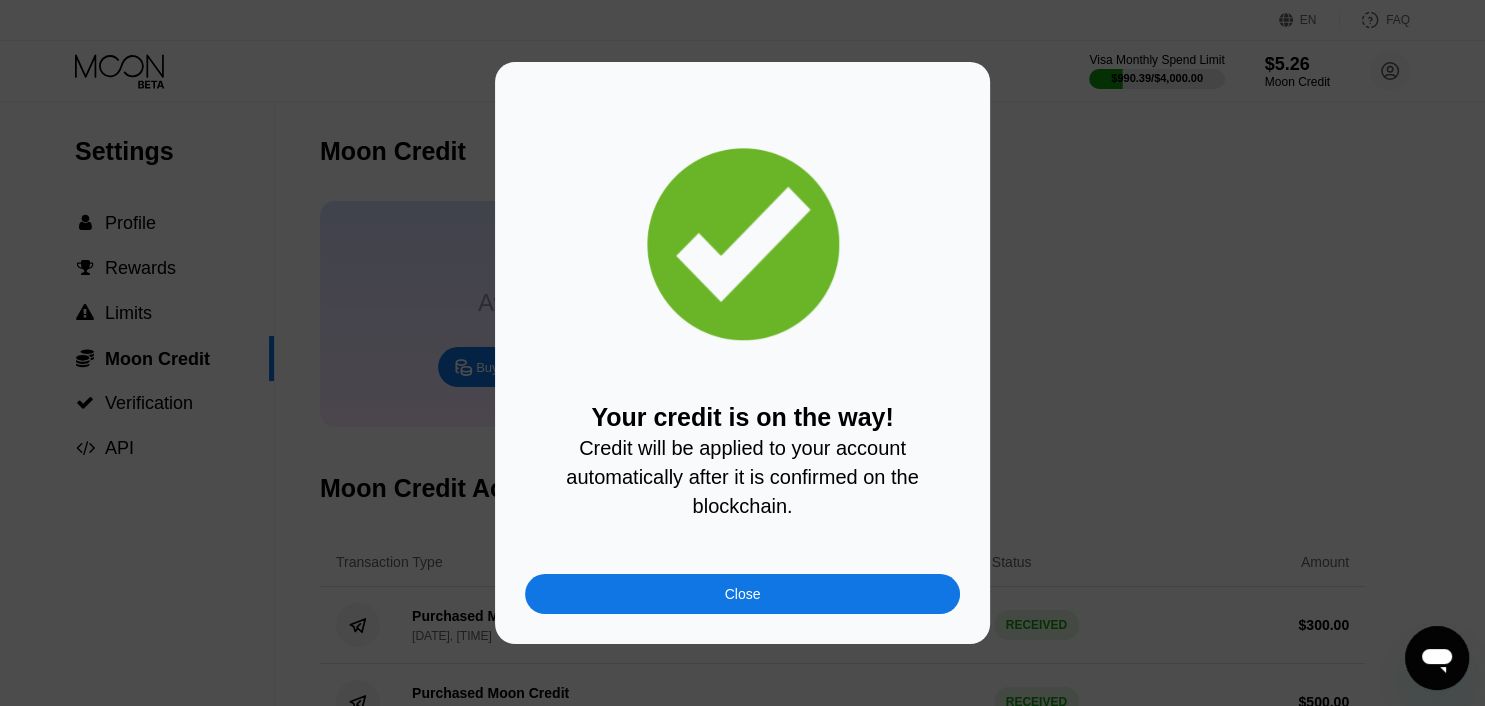 click on "Close" at bounding box center (742, 594) 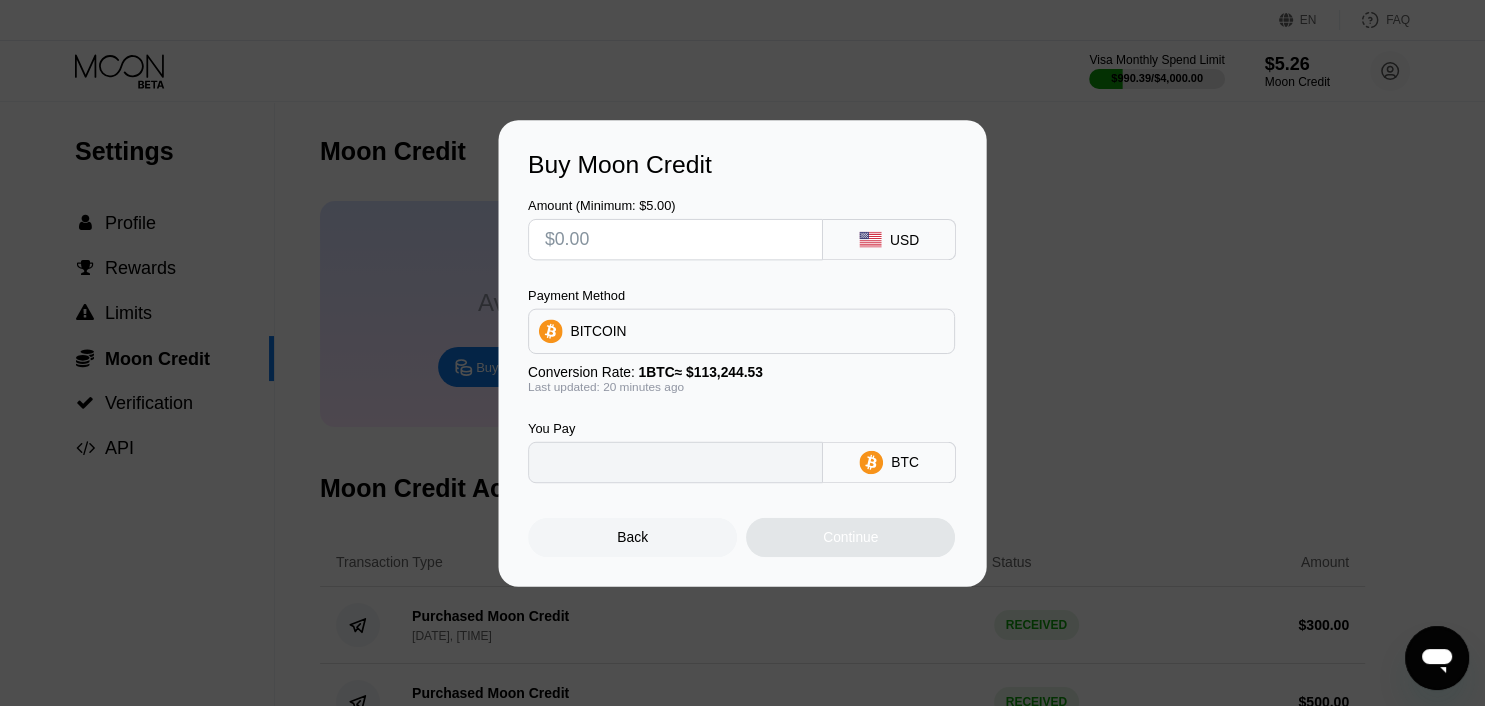type on "0" 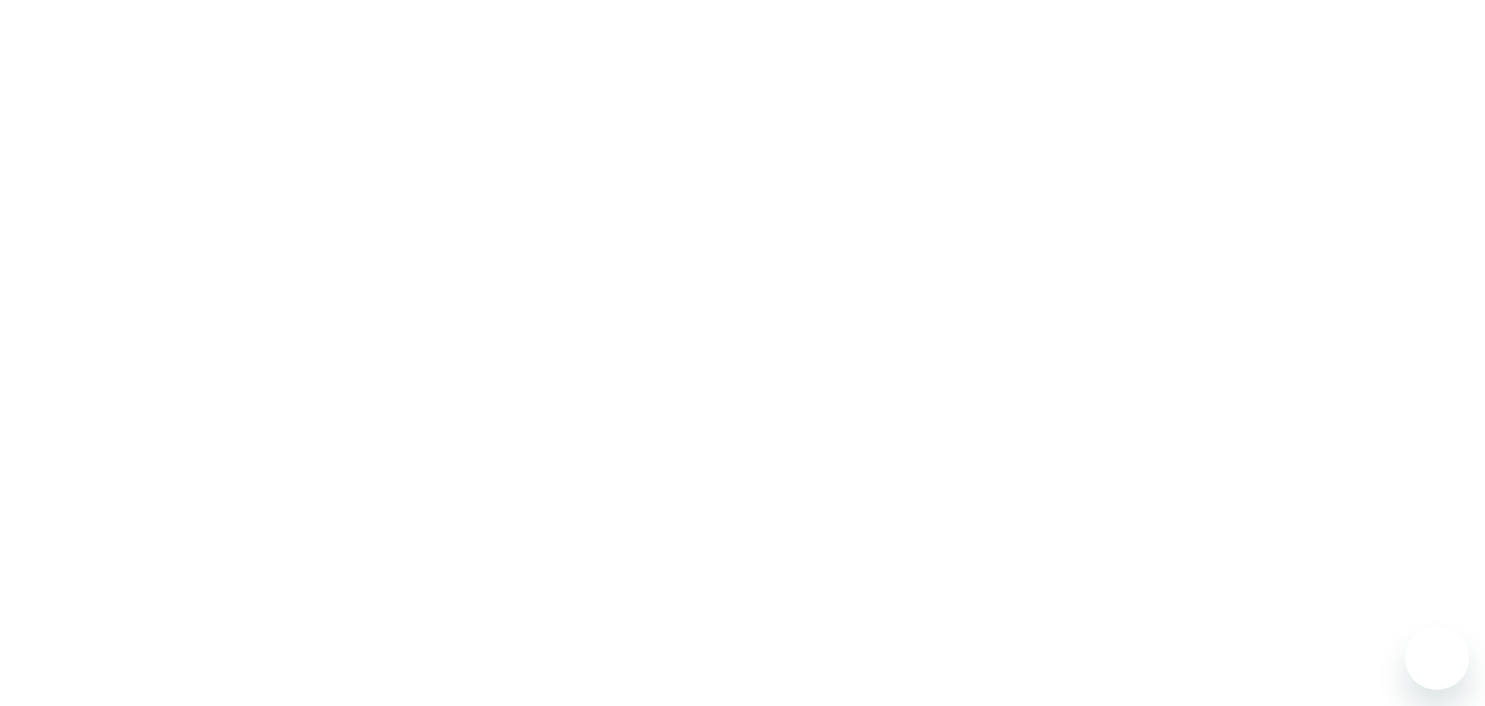 scroll, scrollTop: 0, scrollLeft: 0, axis: both 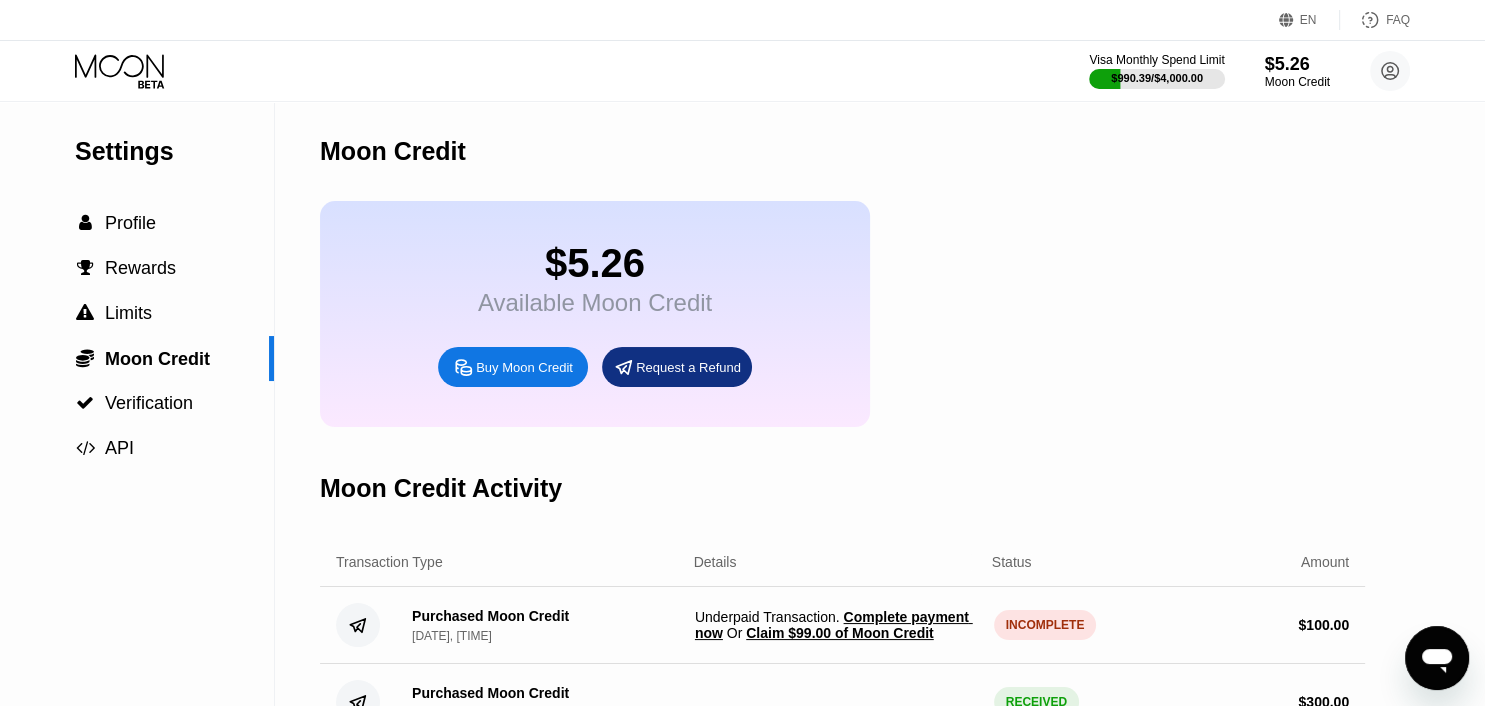 click on "Claim $99.00 of Moon Credit" at bounding box center (839, 633) 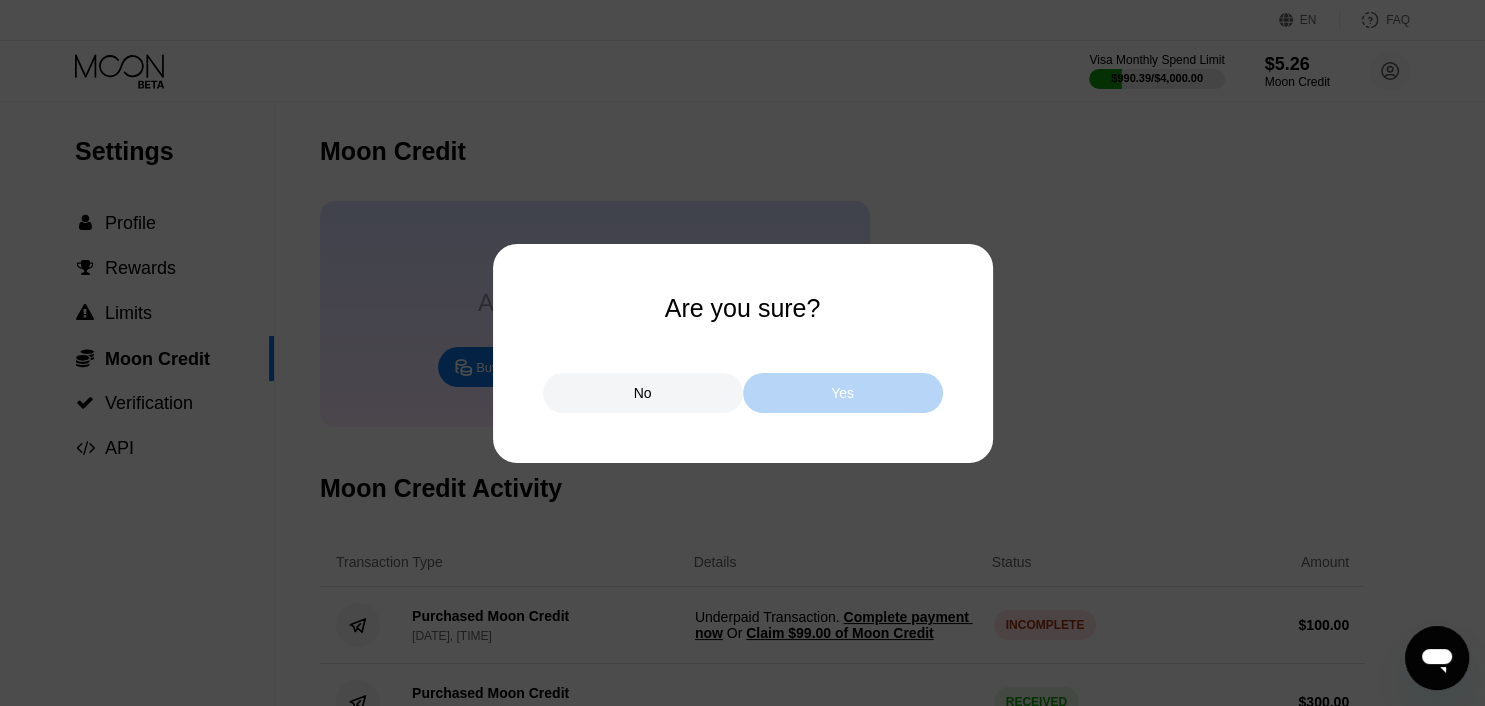 click on "Yes" at bounding box center (842, 393) 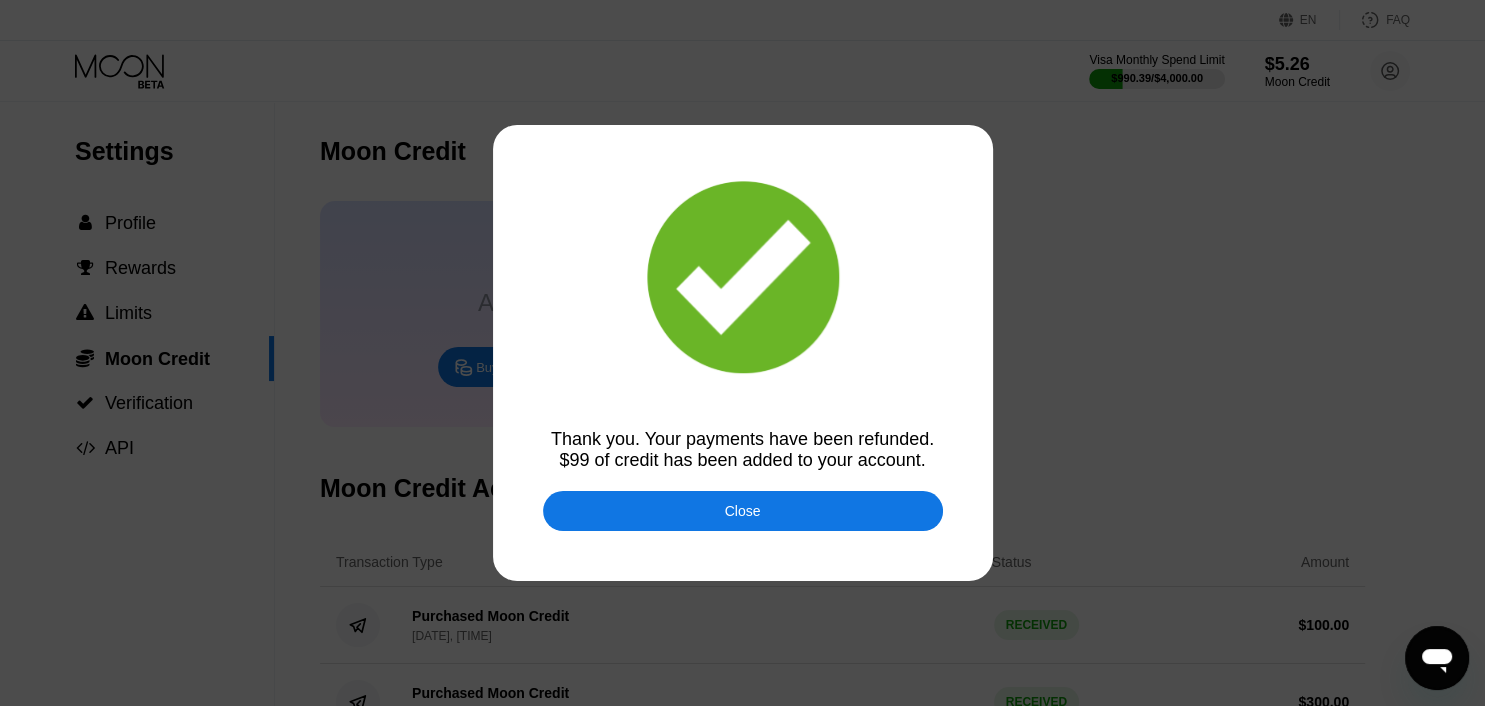 click on "Close" at bounding box center [743, 511] 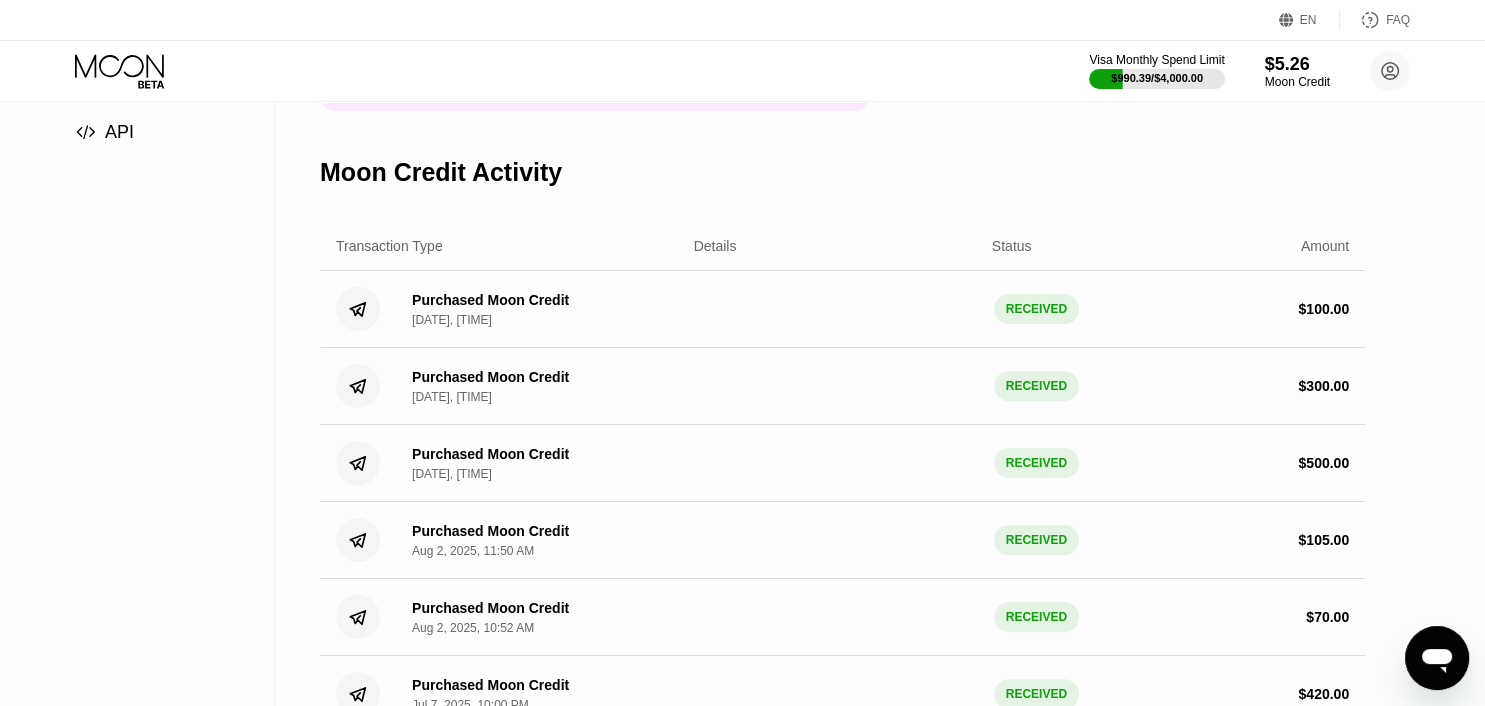 scroll, scrollTop: 0, scrollLeft: 0, axis: both 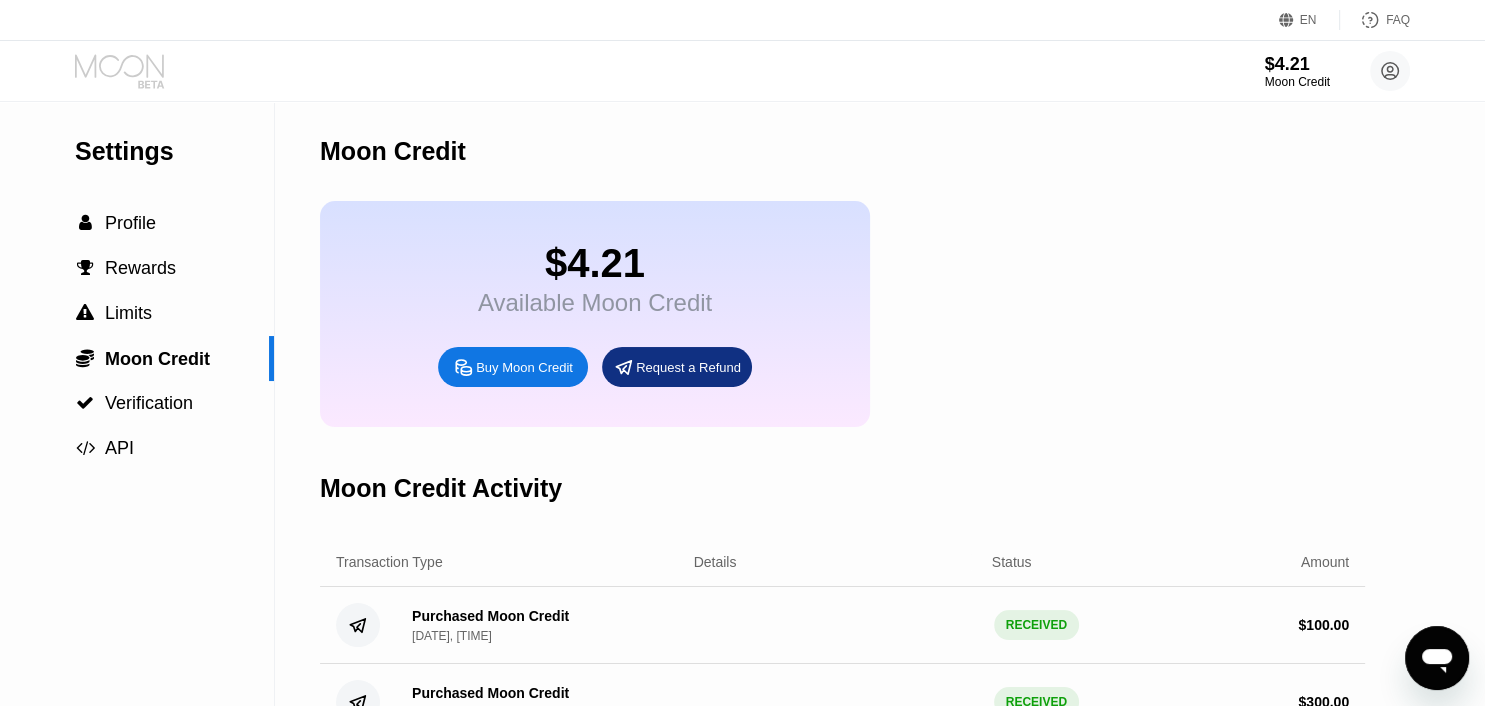 click 